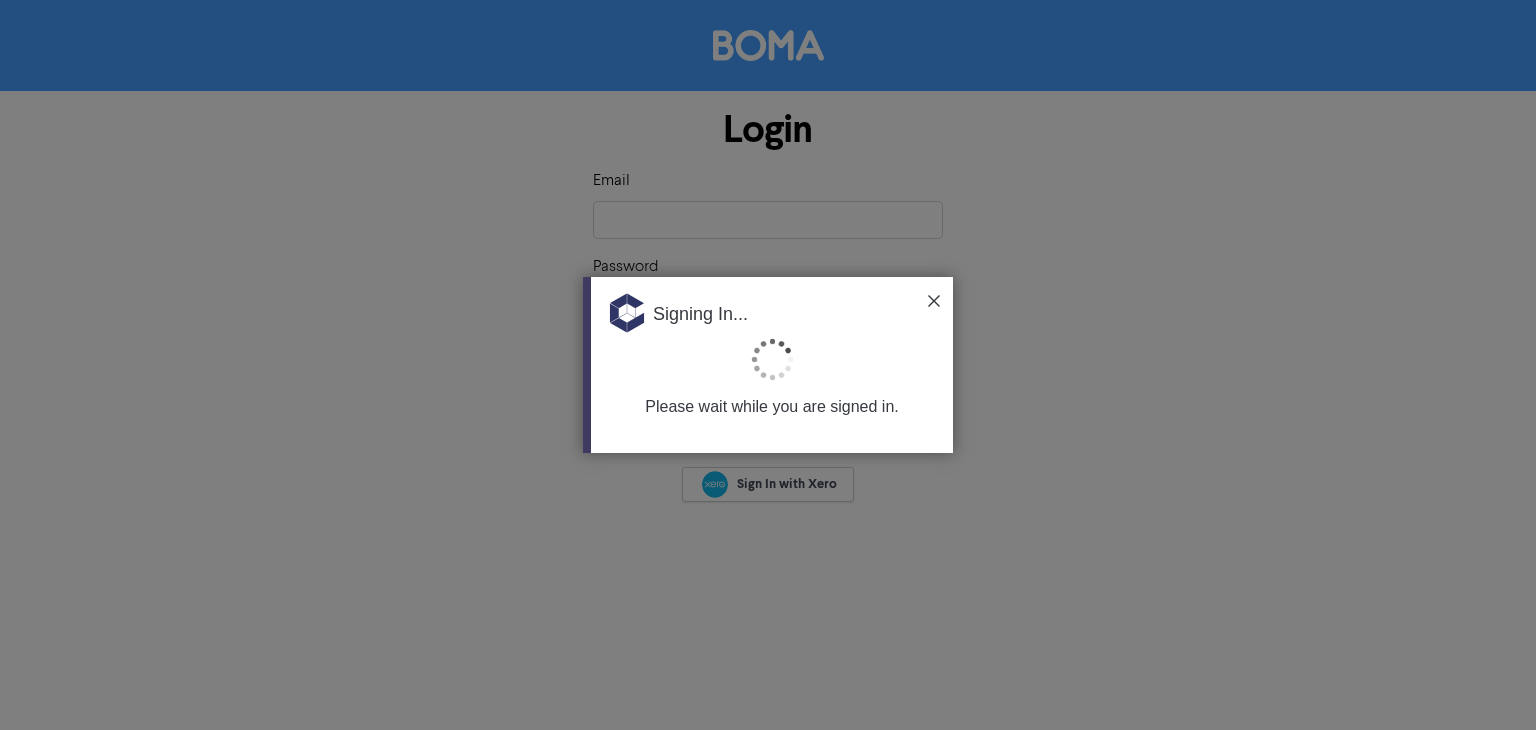 scroll, scrollTop: 0, scrollLeft: 0, axis: both 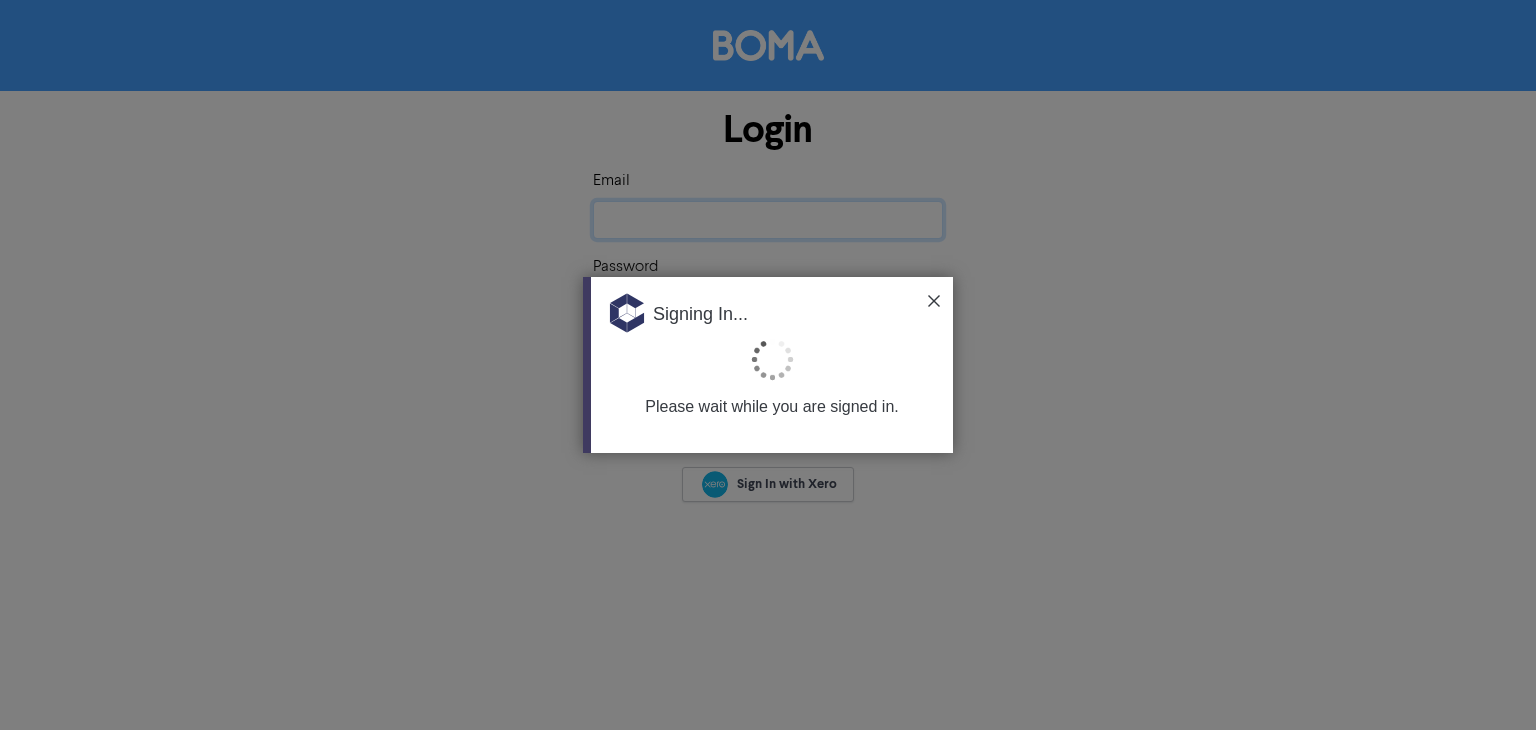 type on "[EMAIL_ADDRESS][DOMAIN_NAME]" 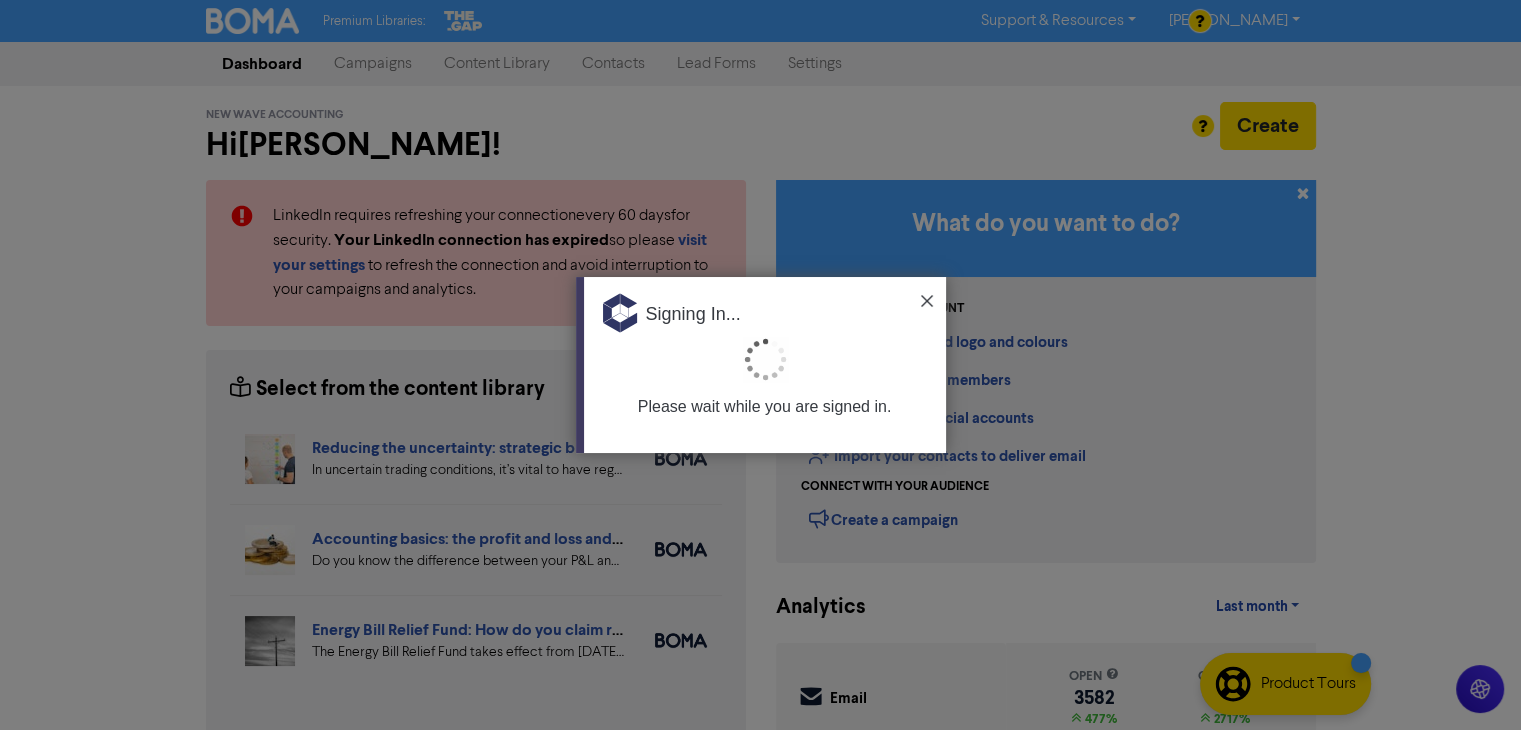 click at bounding box center (760, 365) 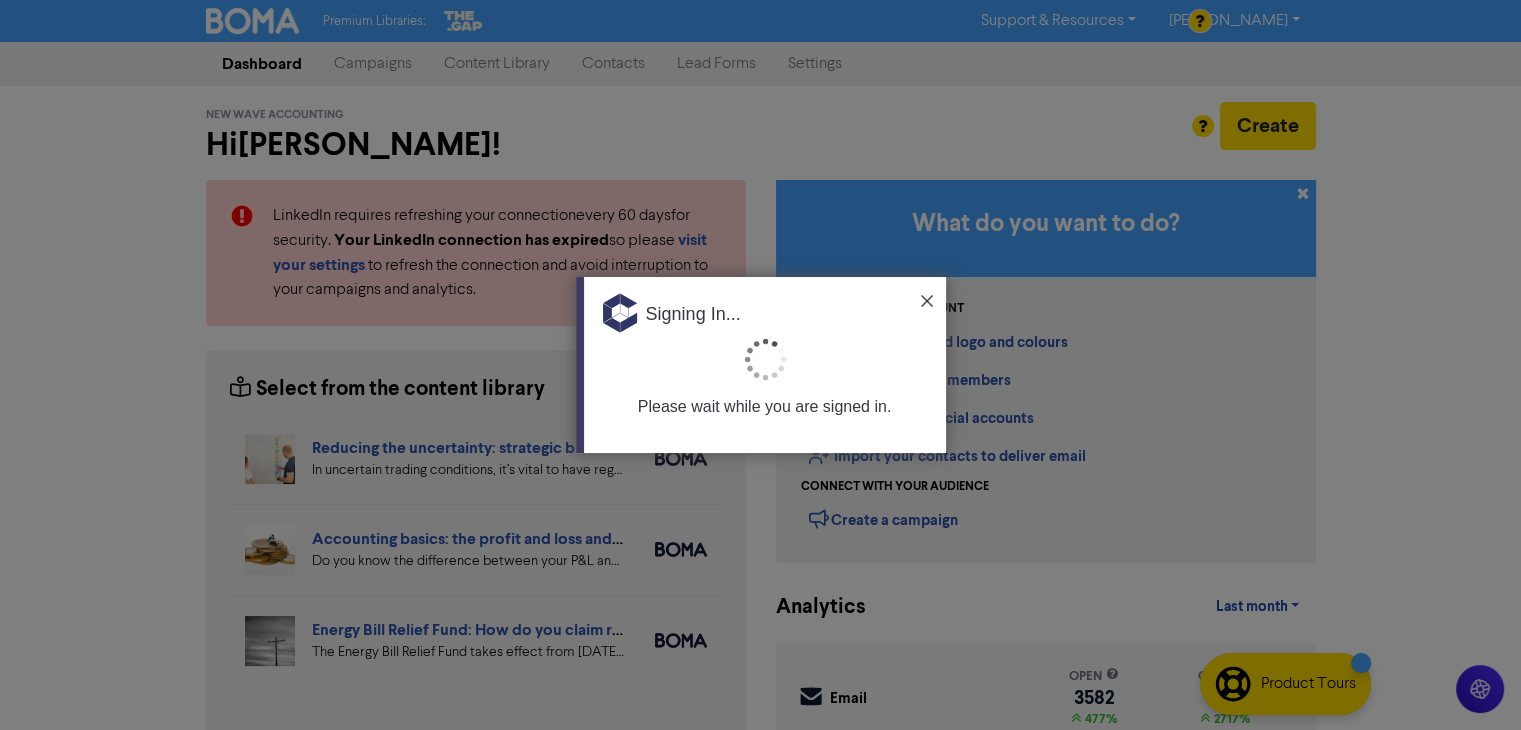 click at bounding box center (927, 301) 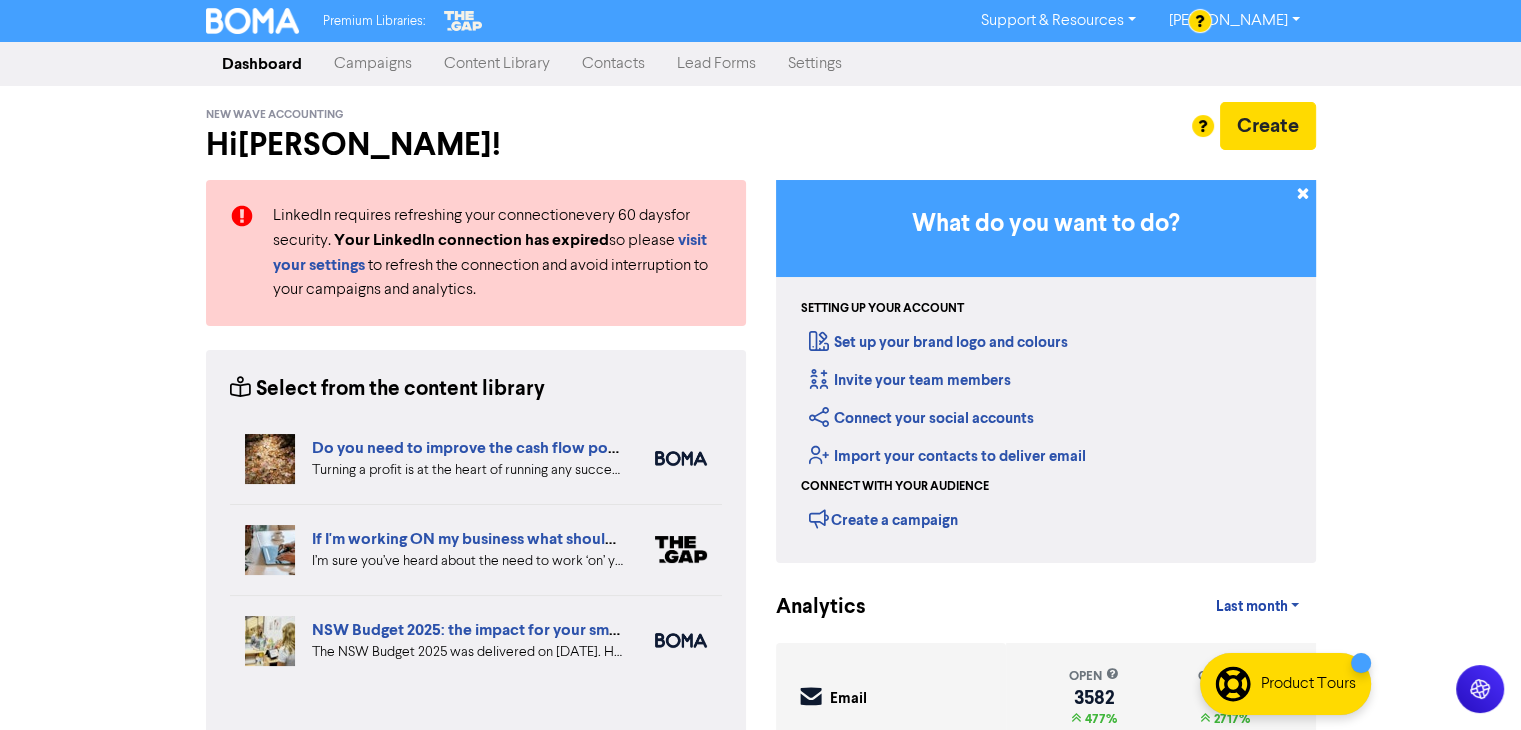 click on "Contacts" at bounding box center (613, 64) 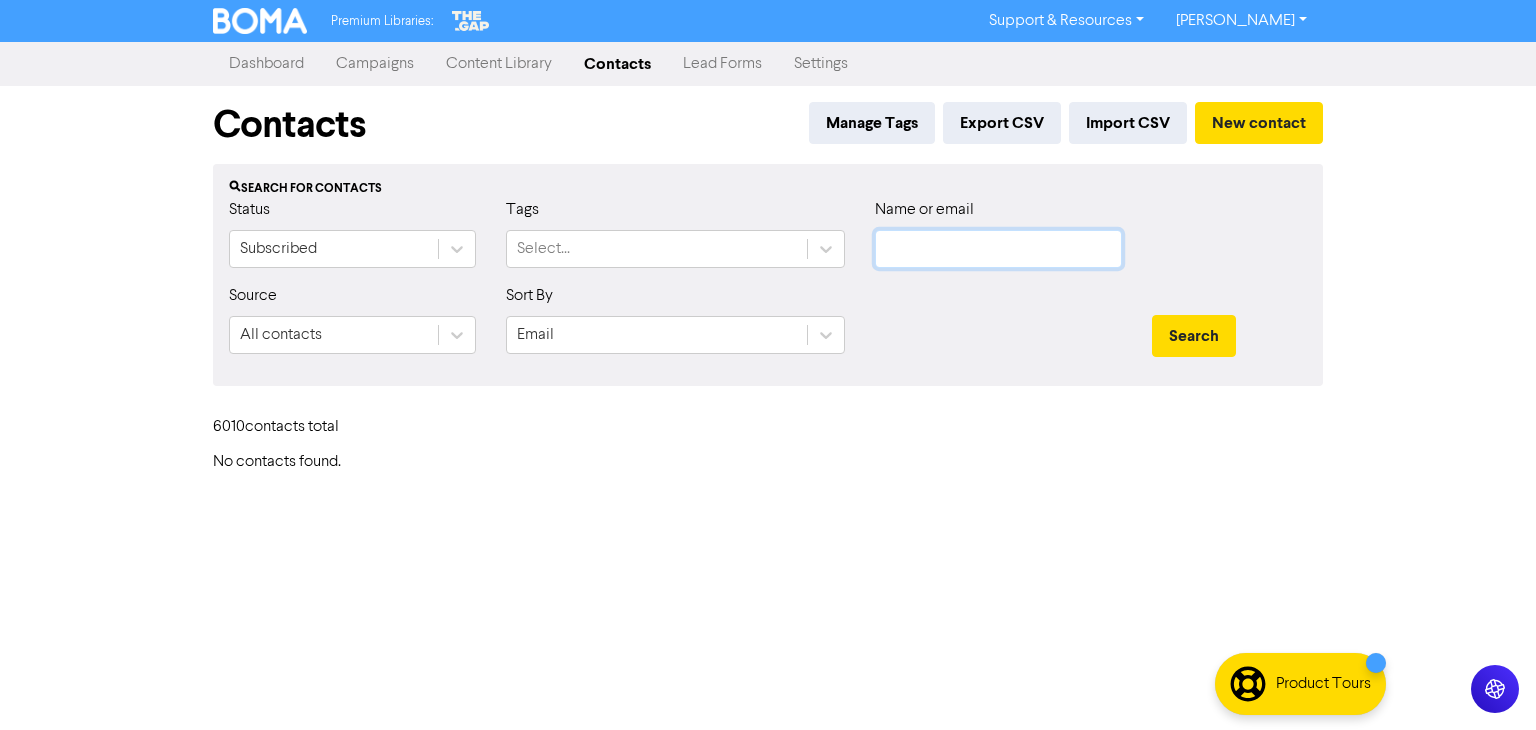 click 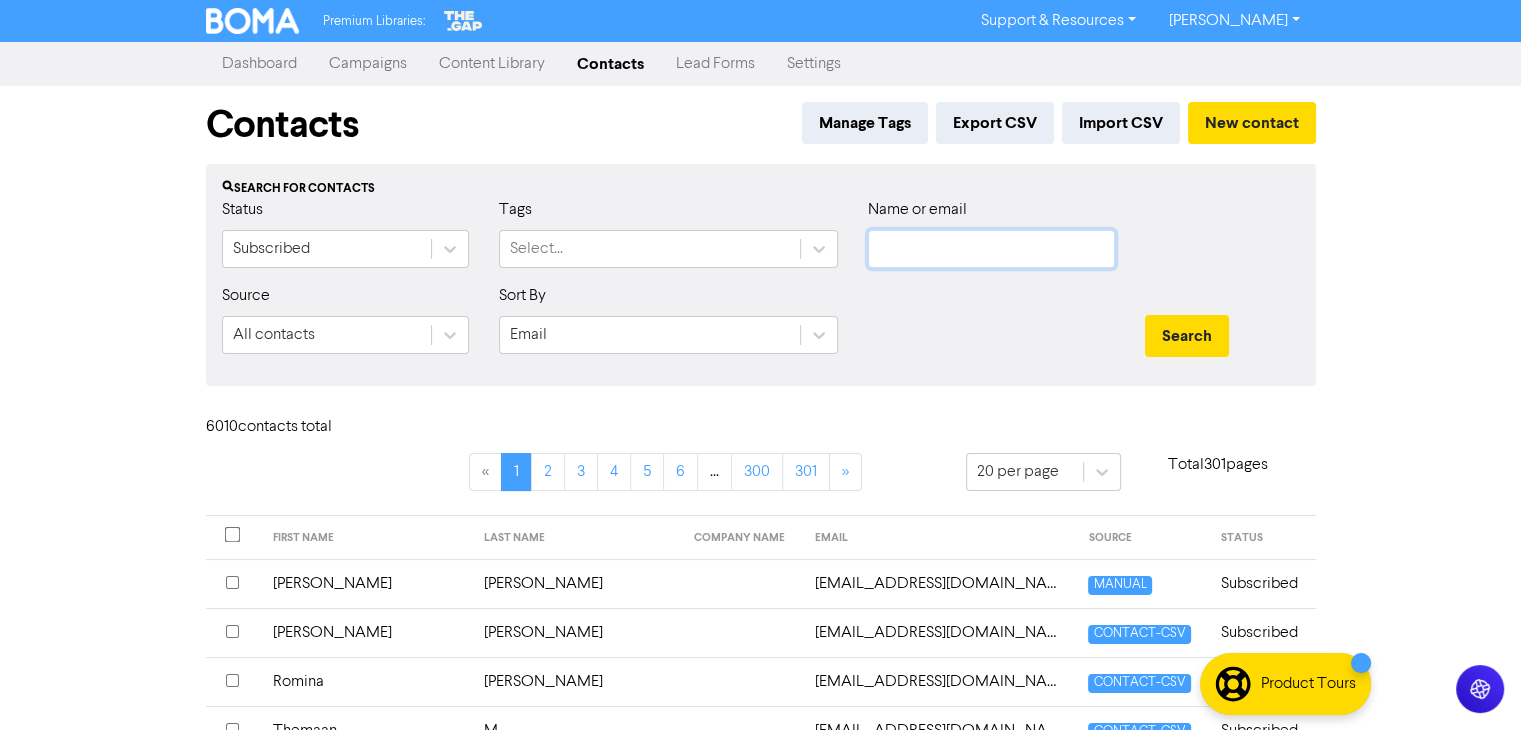 paste on "[EMAIL_ADDRESS][DOMAIN_NAME]" 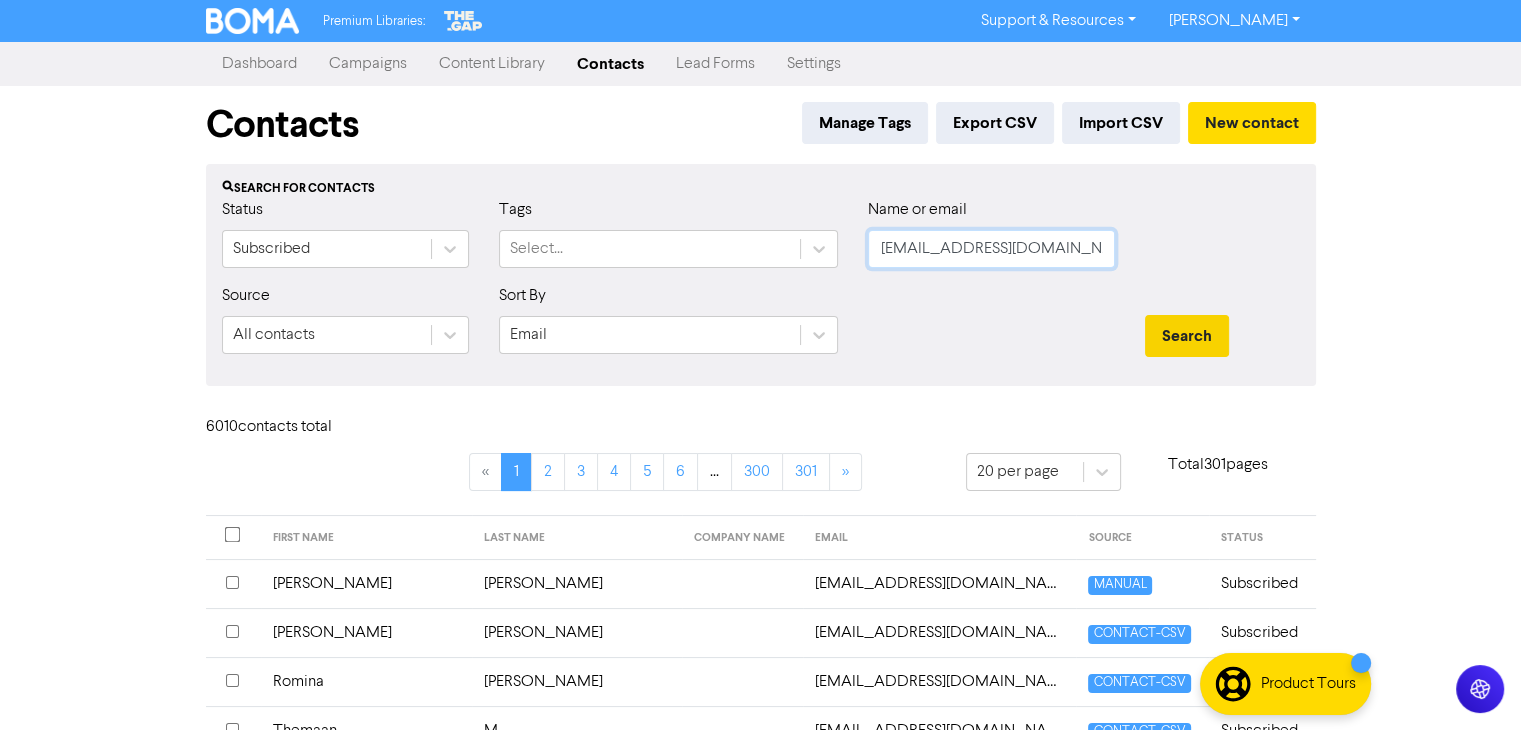 type on "[EMAIL_ADDRESS][DOMAIN_NAME]" 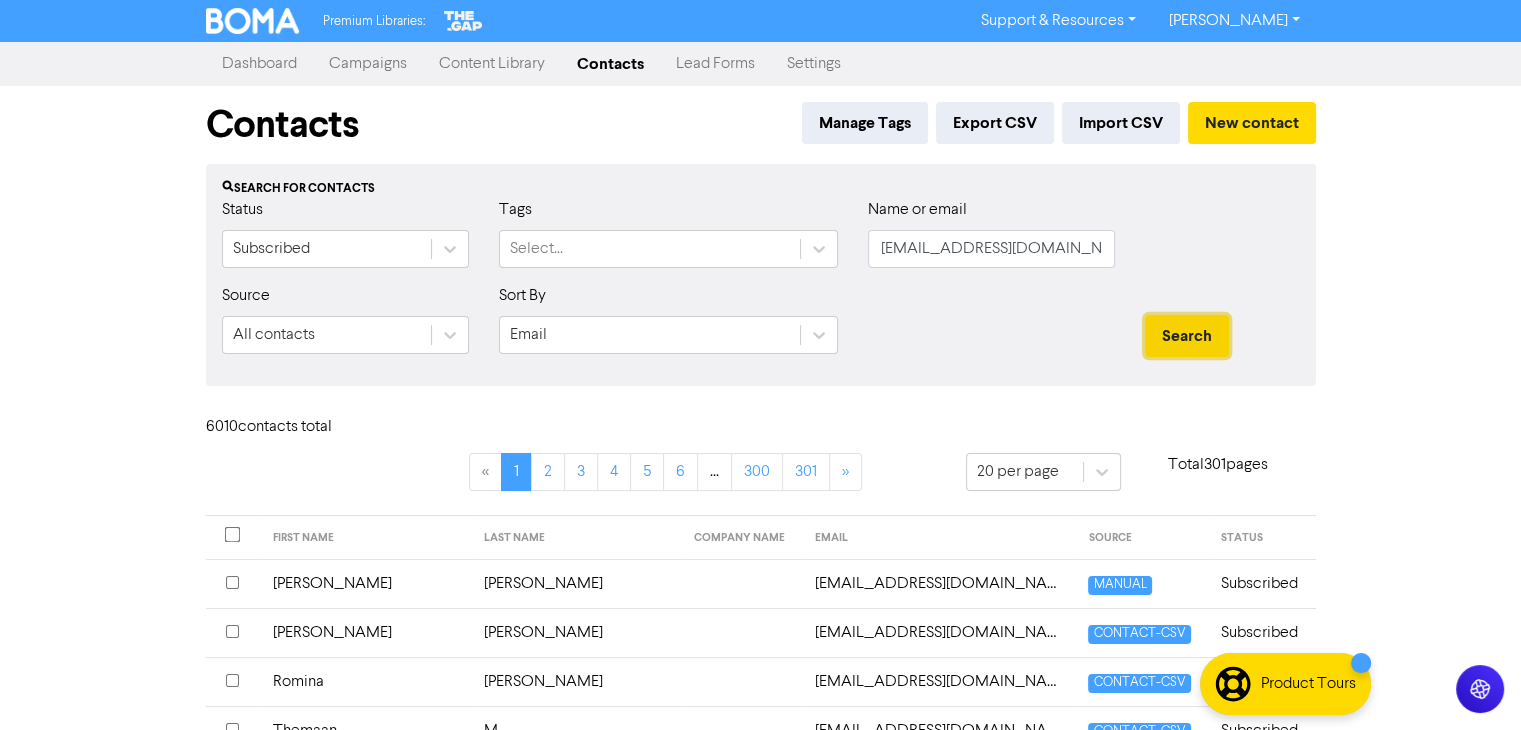click on "Search" at bounding box center [1187, 336] 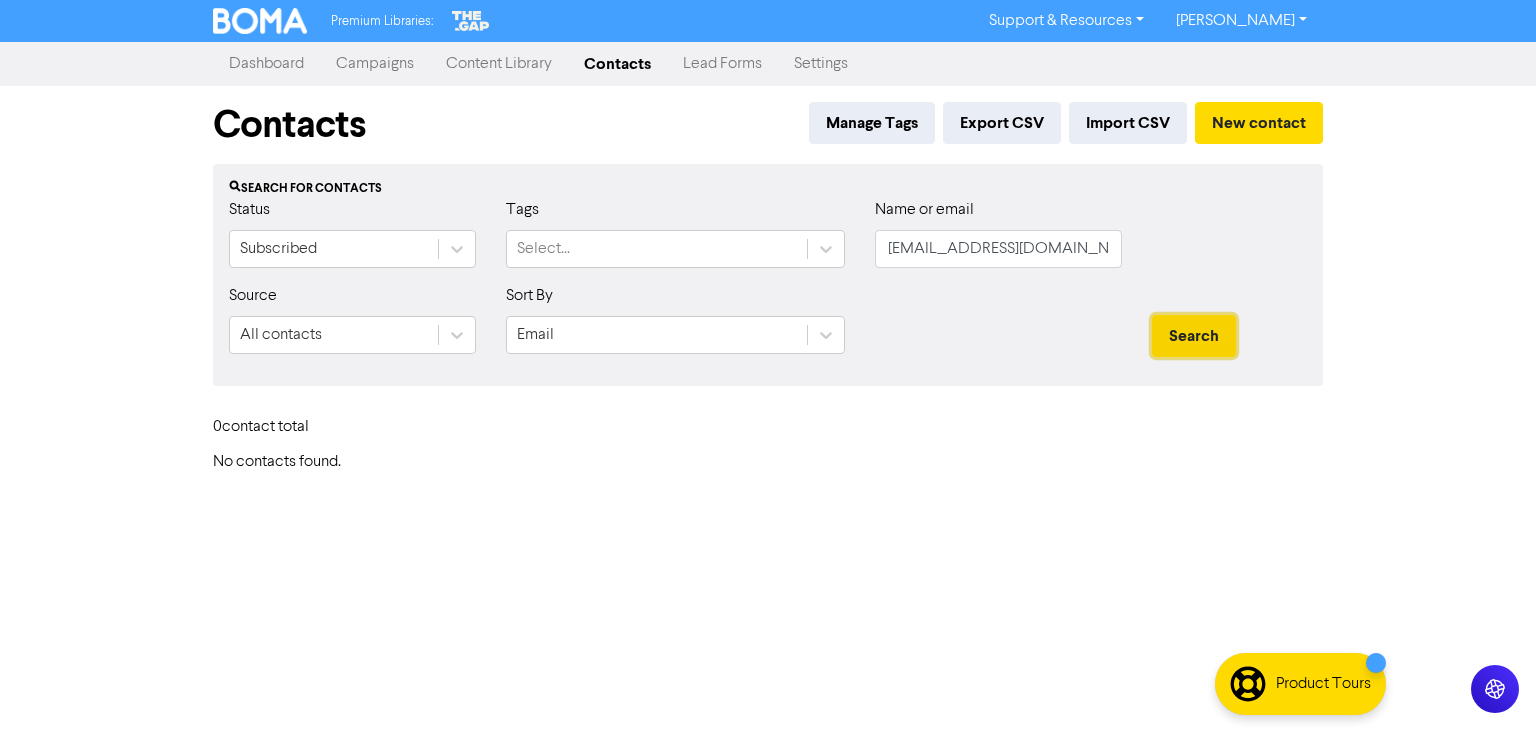 click on "Search" at bounding box center [1194, 336] 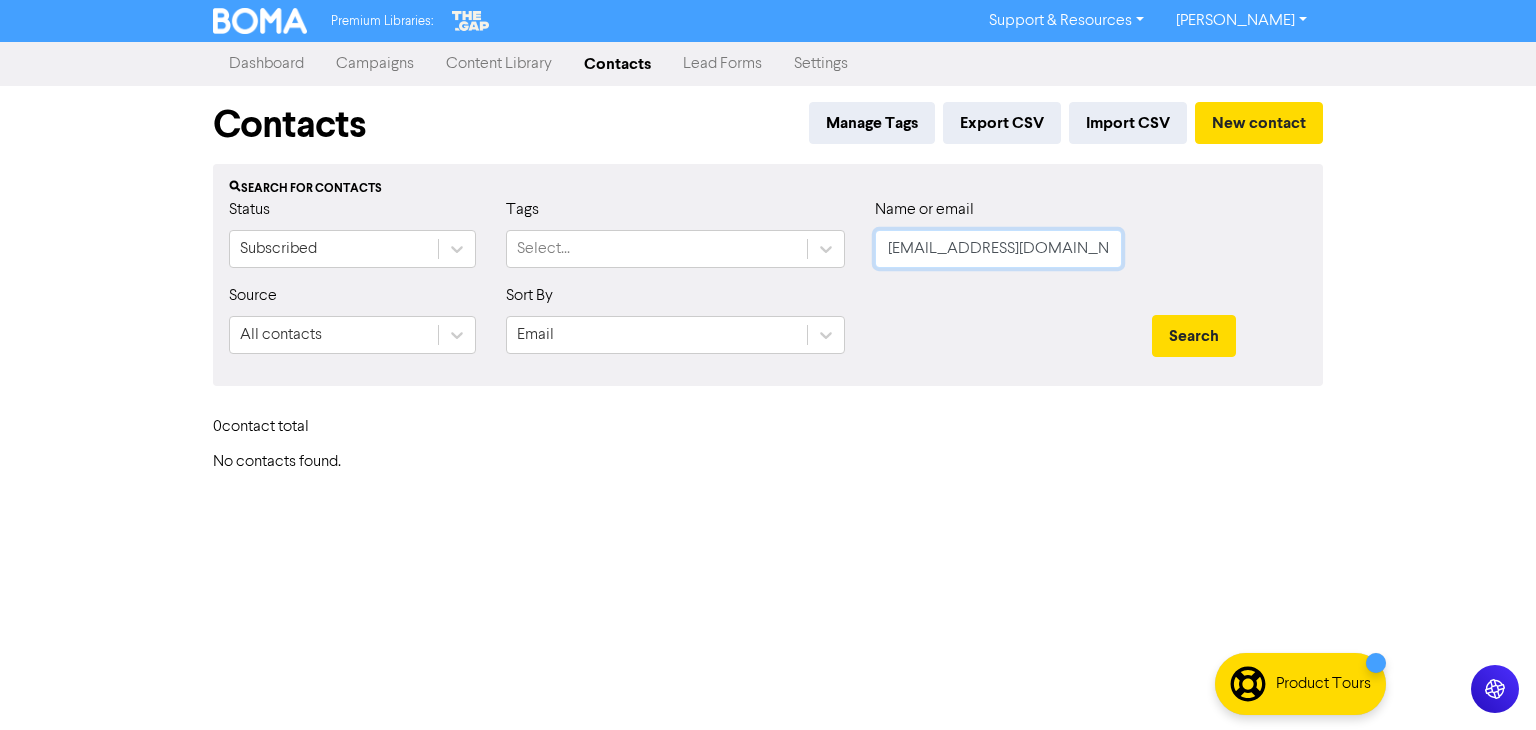 drag, startPoint x: 1065, startPoint y: 246, endPoint x: 865, endPoint y: 251, distance: 200.06248 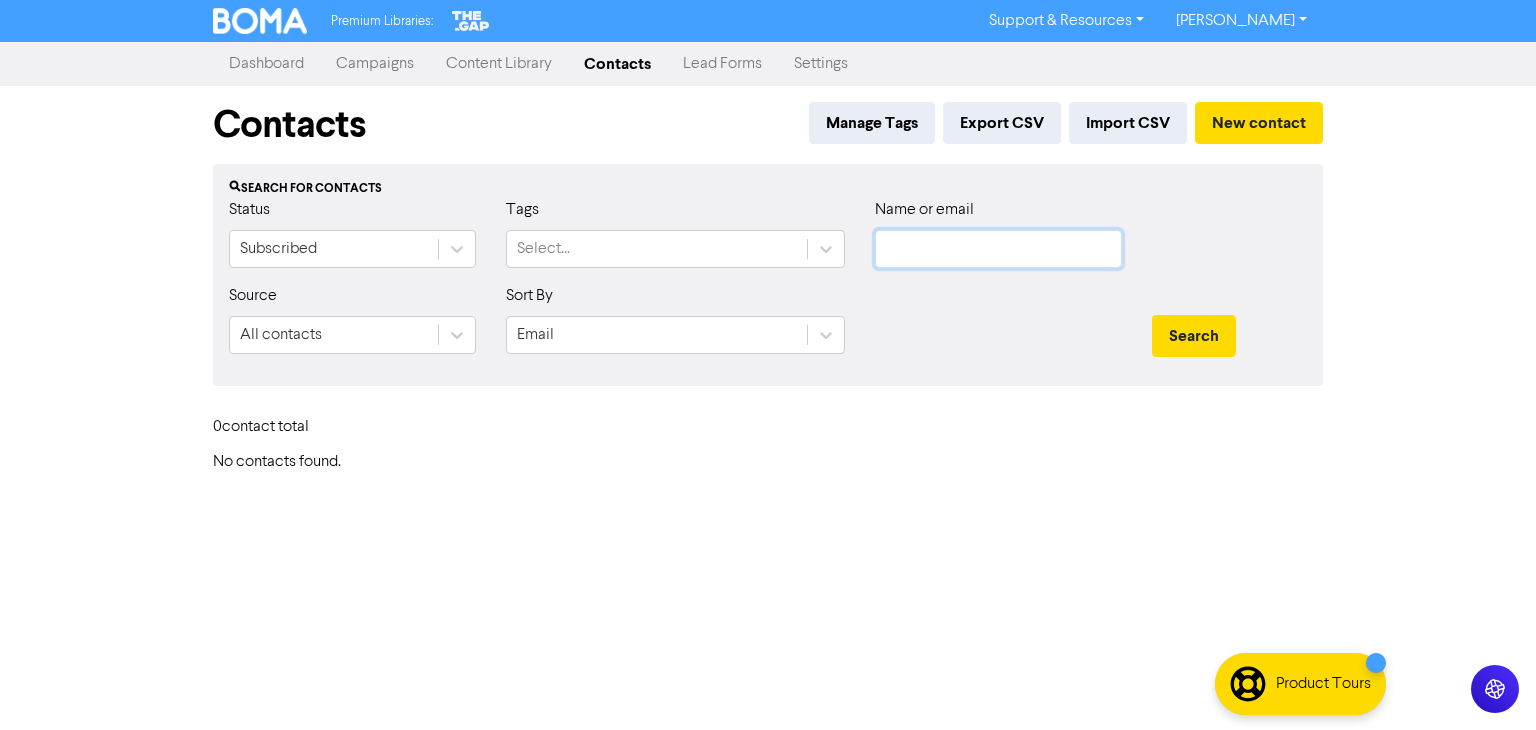 paste on "[PERSON_NAME] [PERSON_NAME] [PERSON_NAME]" 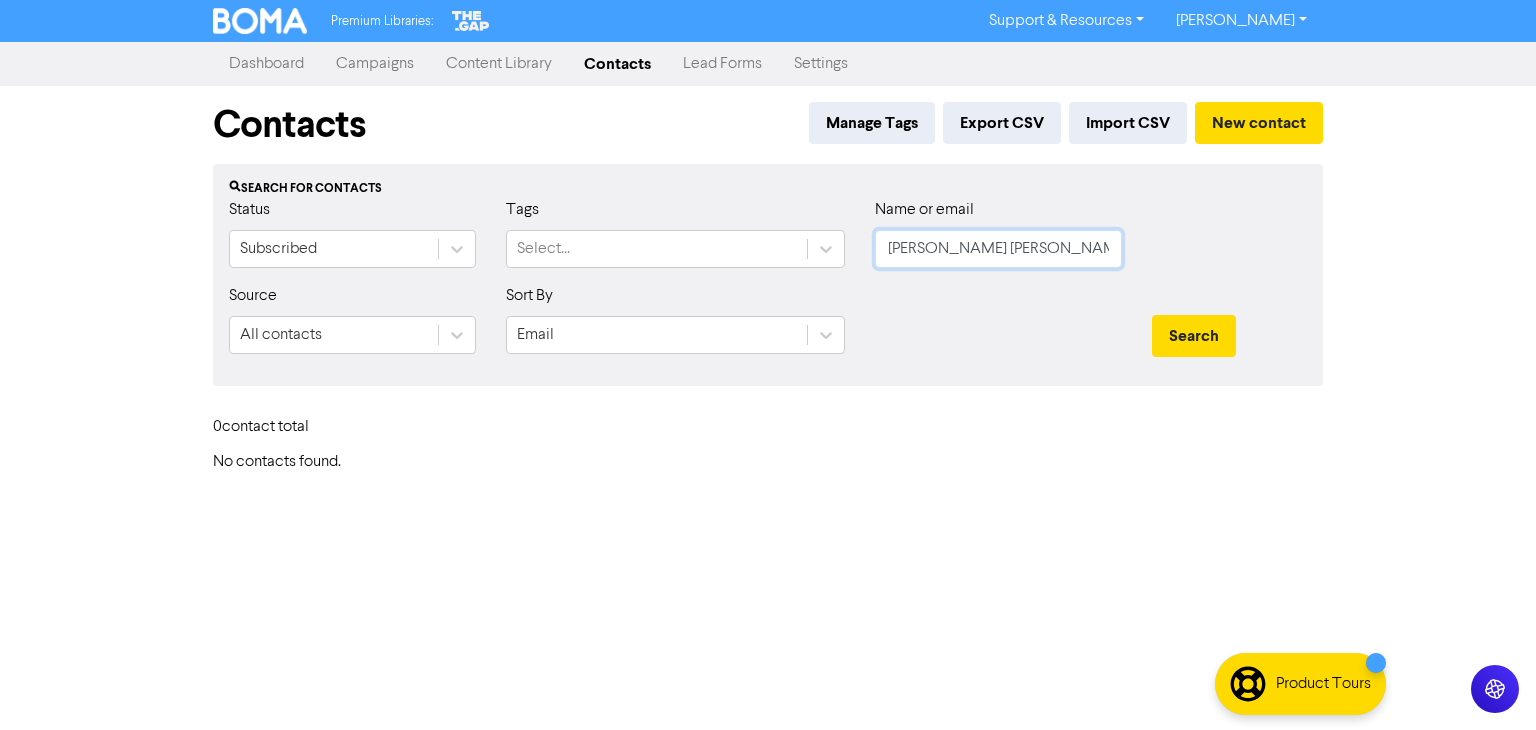 scroll, scrollTop: 0, scrollLeft: 50, axis: horizontal 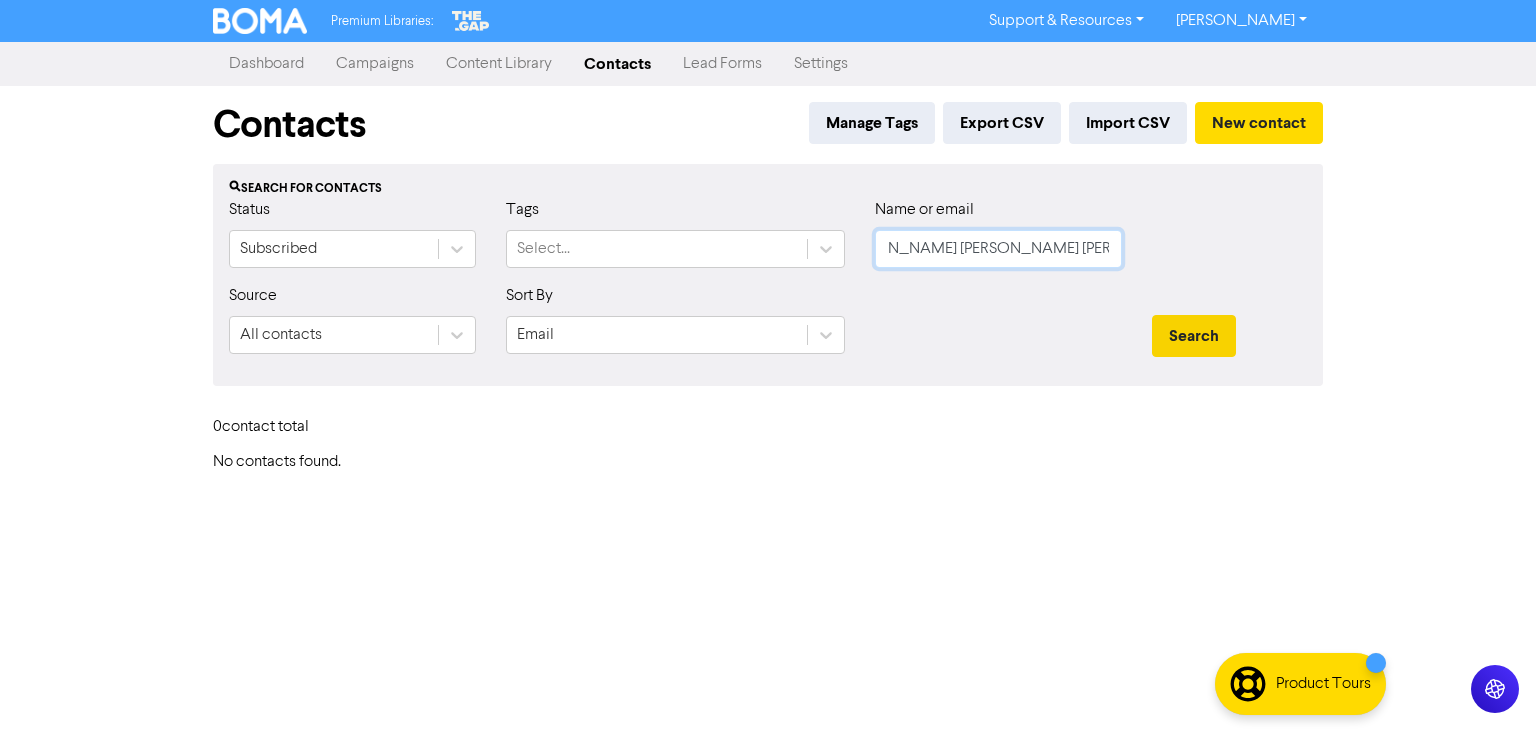 type on "[PERSON_NAME] [PERSON_NAME] [PERSON_NAME]" 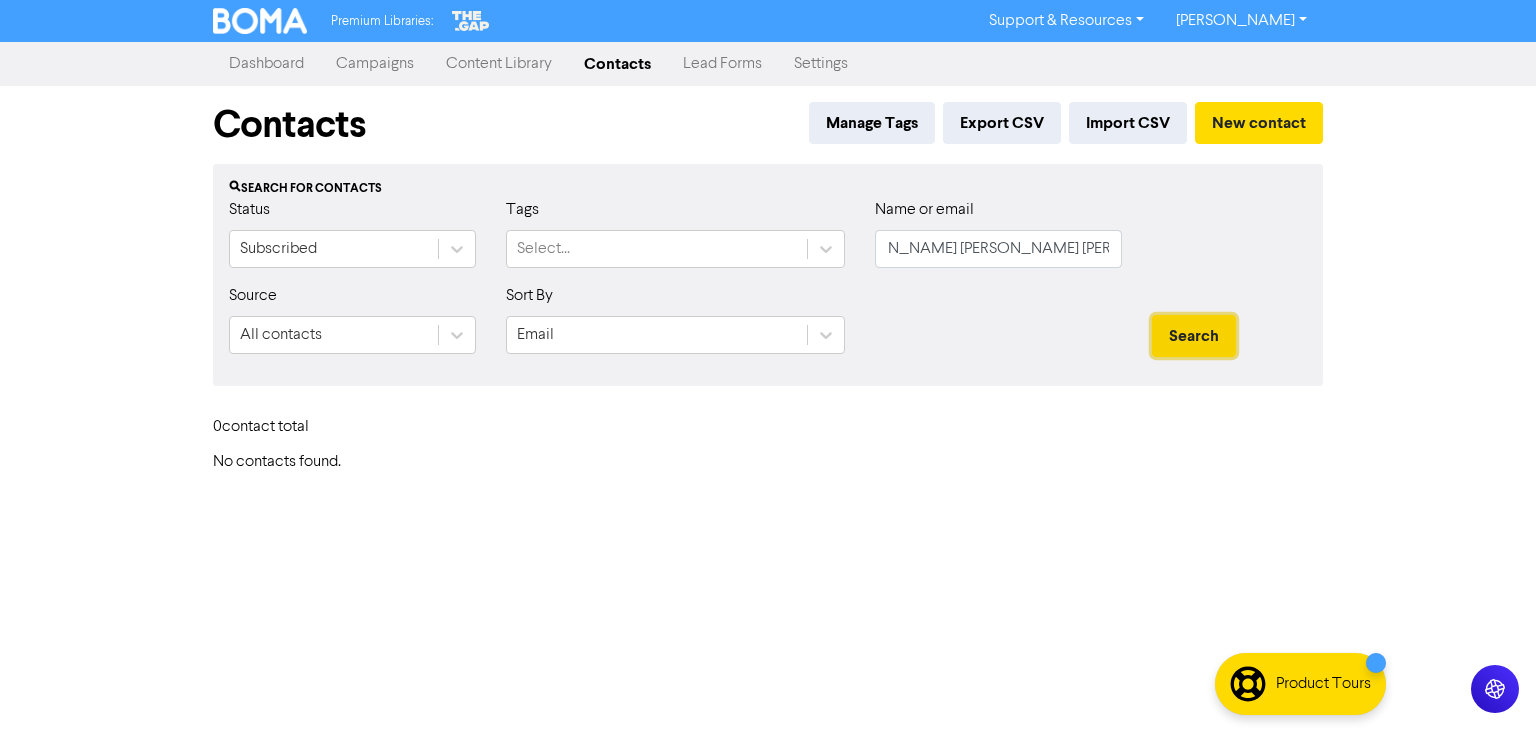 click on "Search" at bounding box center [1194, 336] 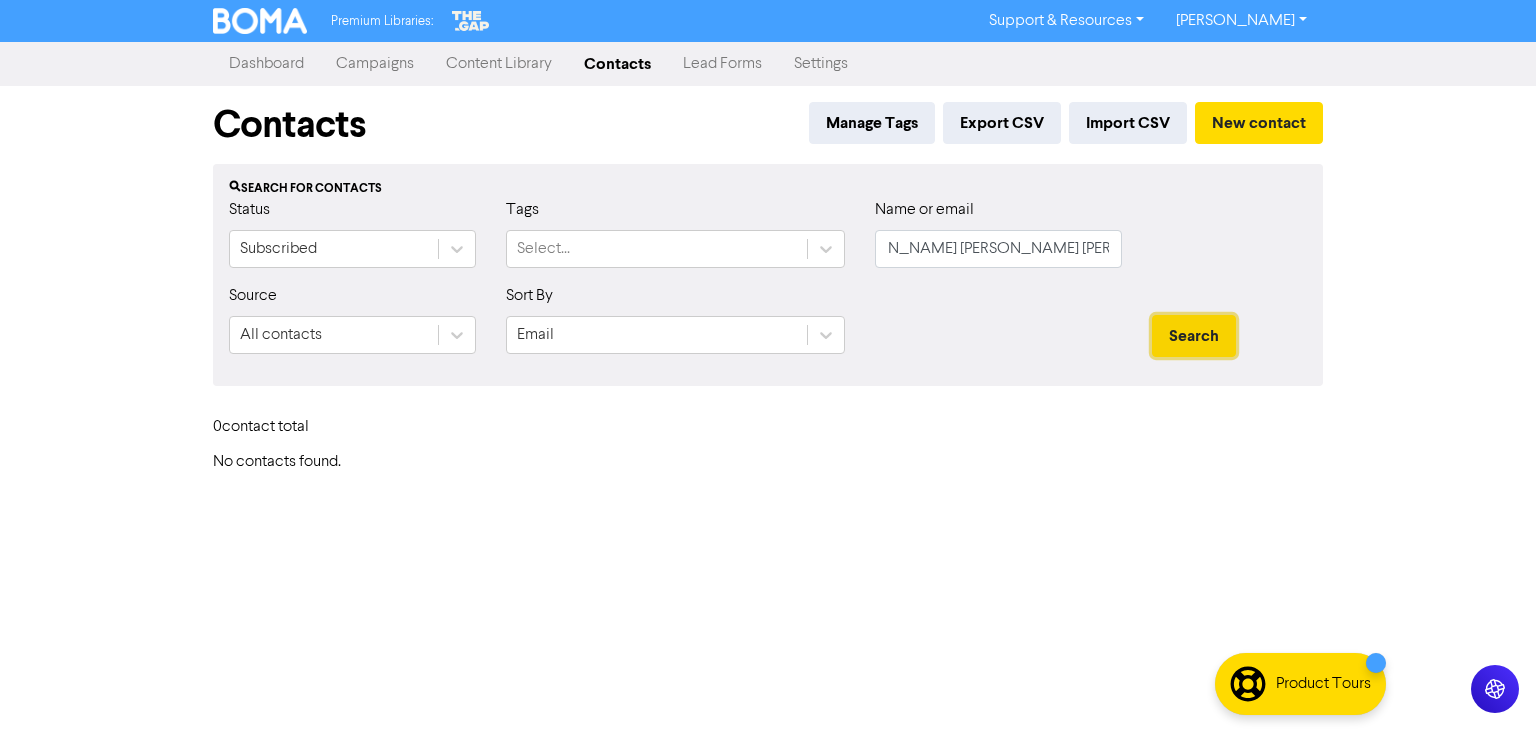scroll, scrollTop: 0, scrollLeft: 0, axis: both 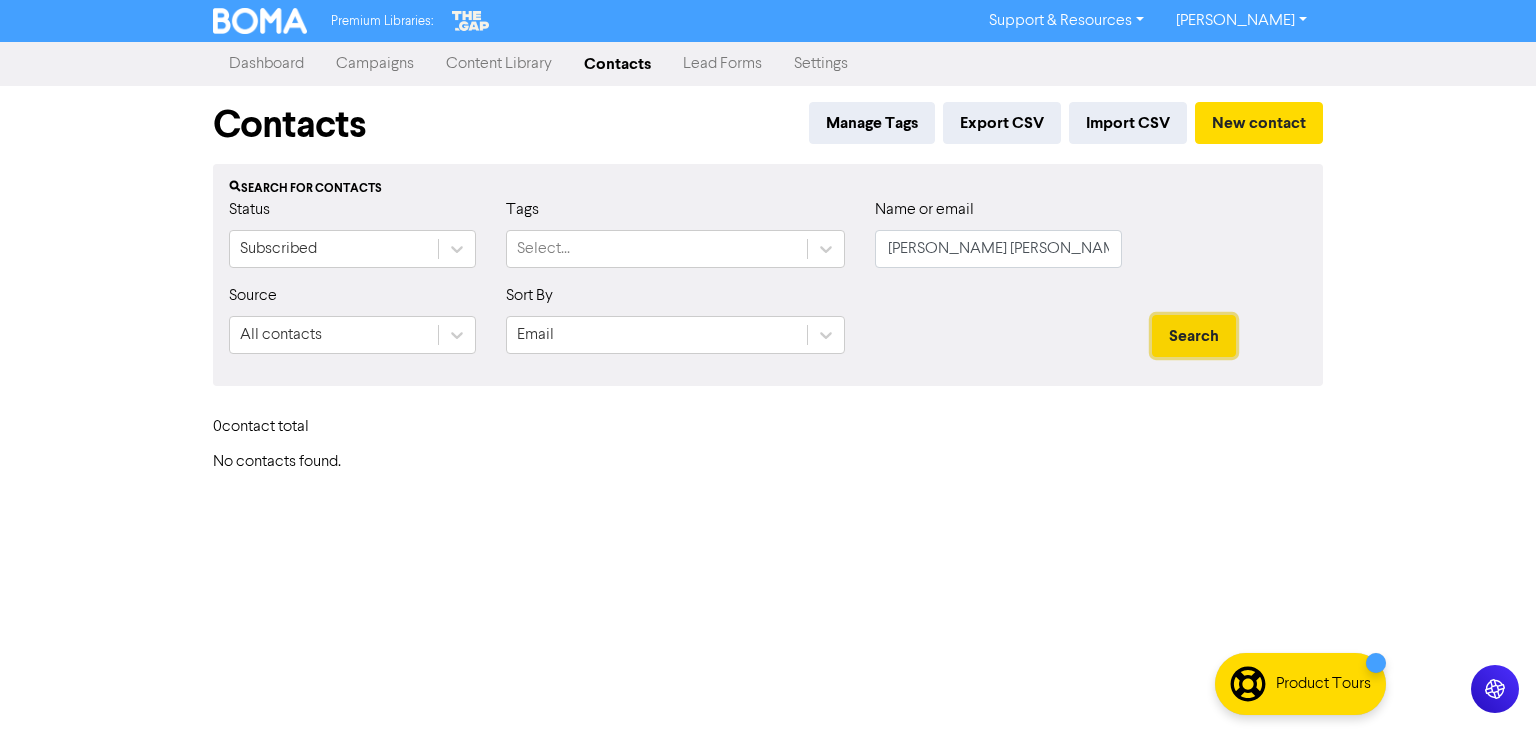 click on "Search" at bounding box center (1194, 336) 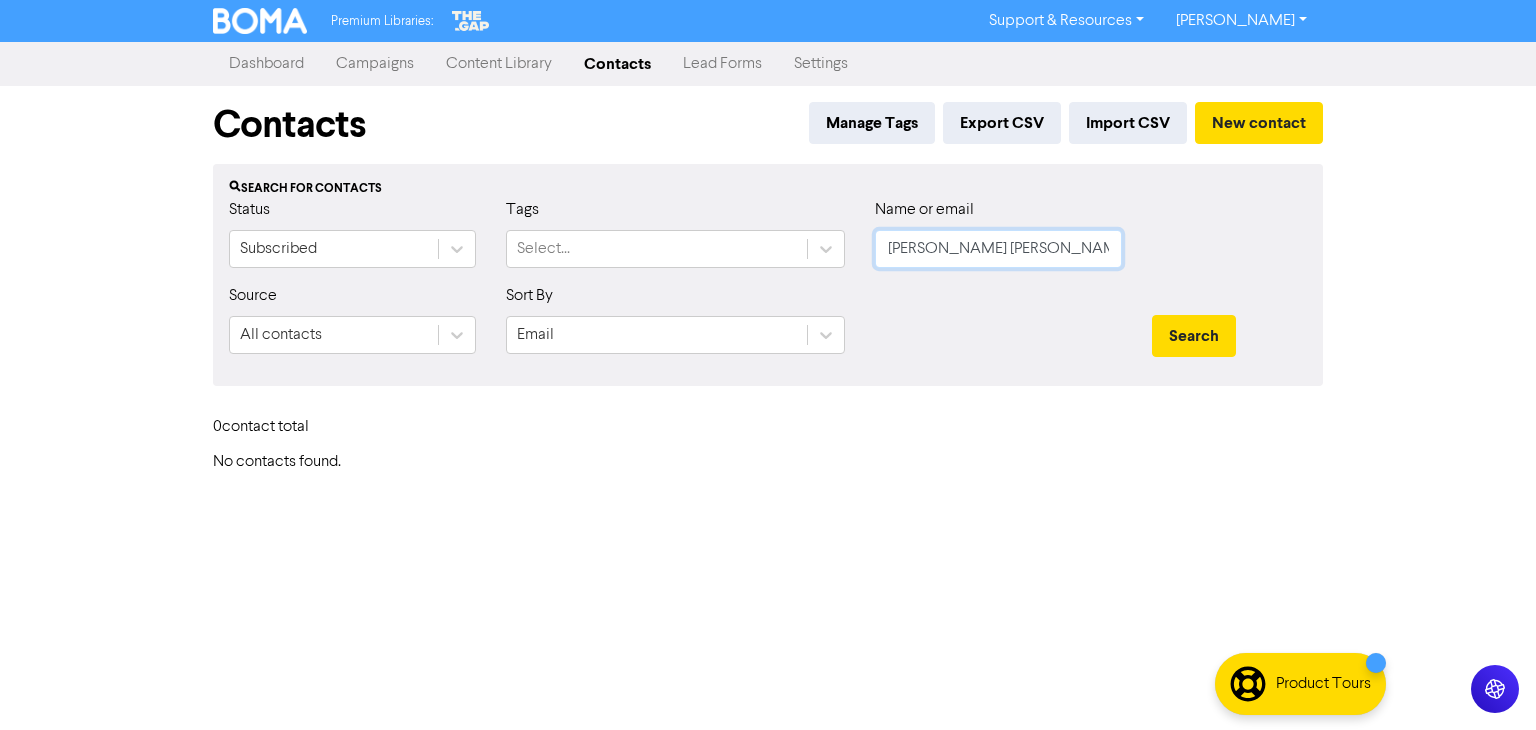 scroll, scrollTop: 0, scrollLeft: 50, axis: horizontal 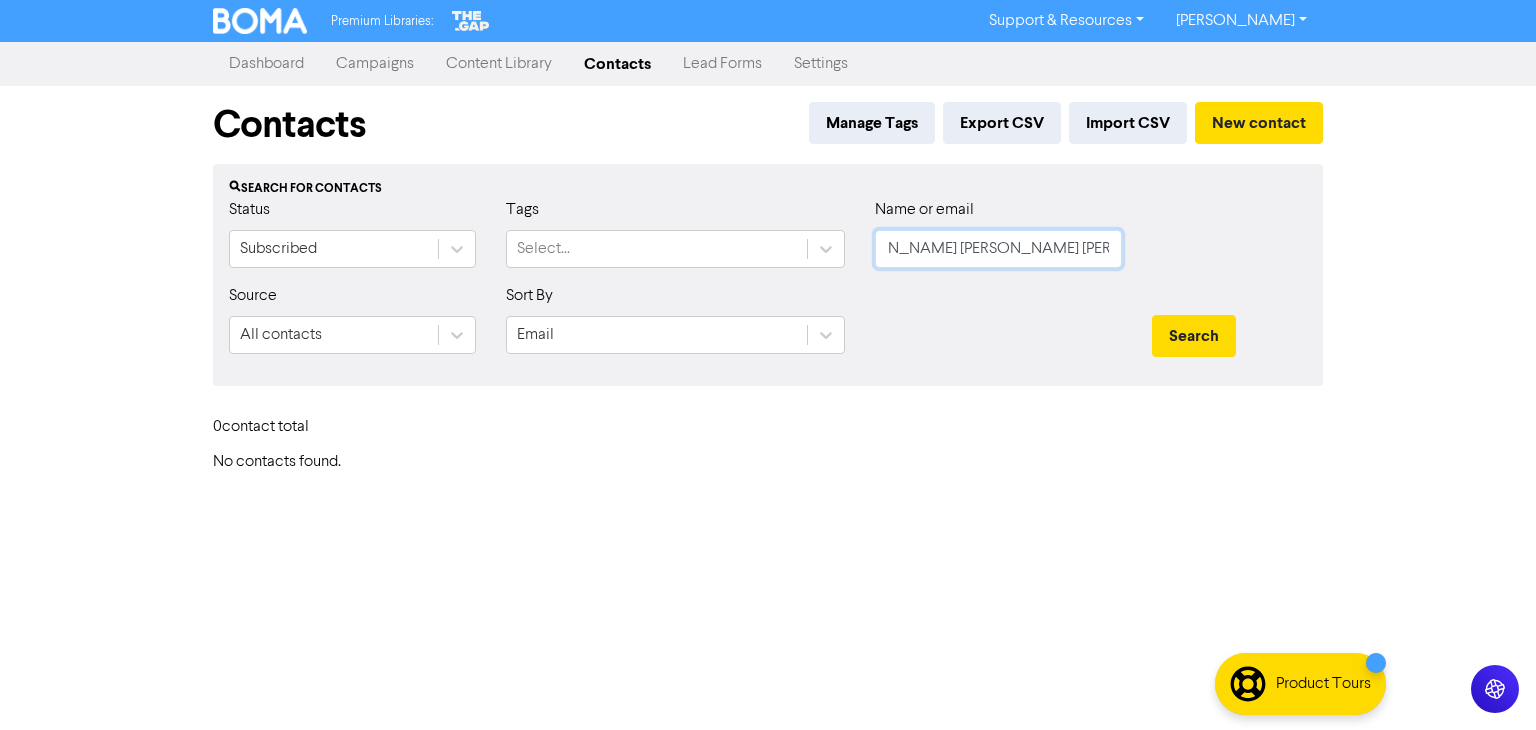 drag, startPoint x: 884, startPoint y: 251, endPoint x: 1136, endPoint y: 245, distance: 252.07141 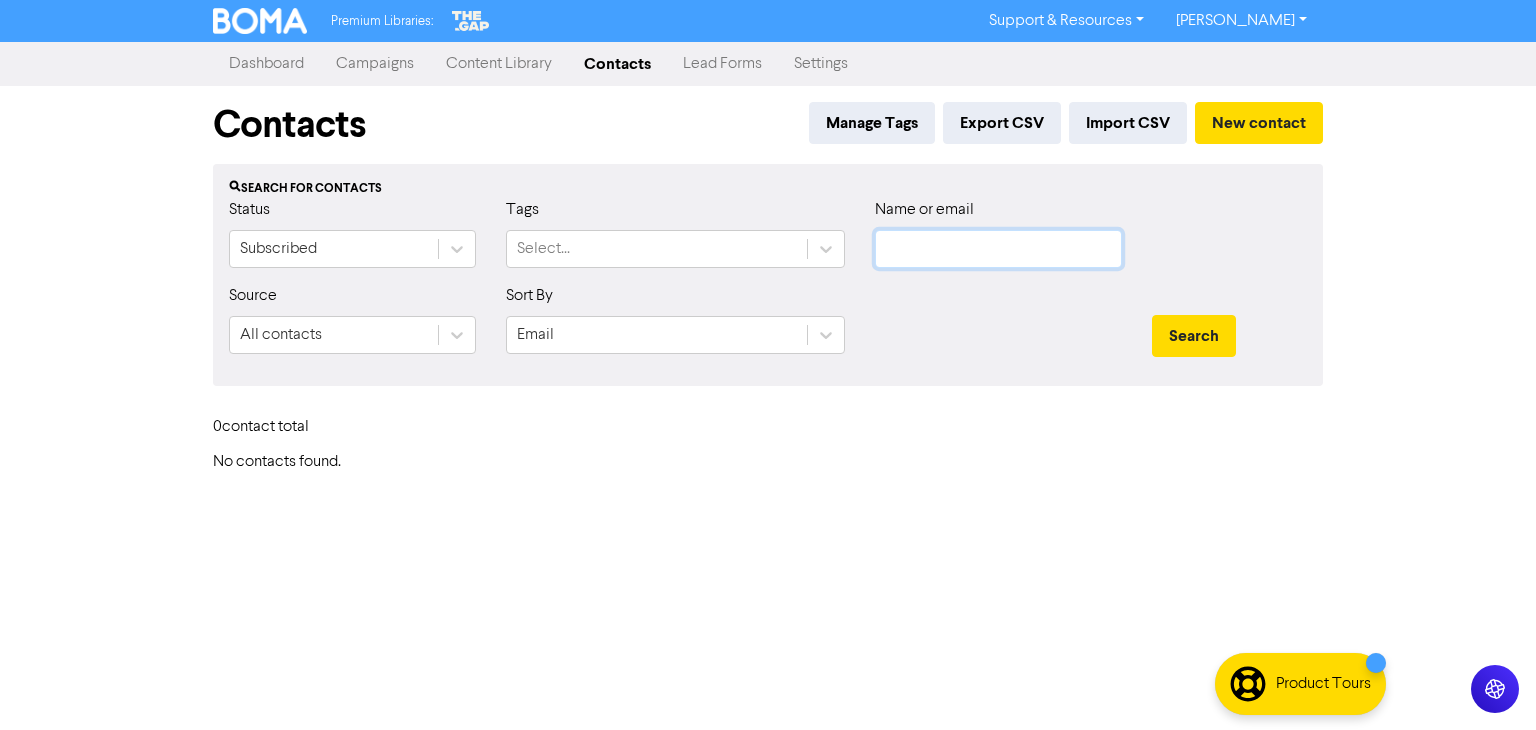 scroll, scrollTop: 0, scrollLeft: 0, axis: both 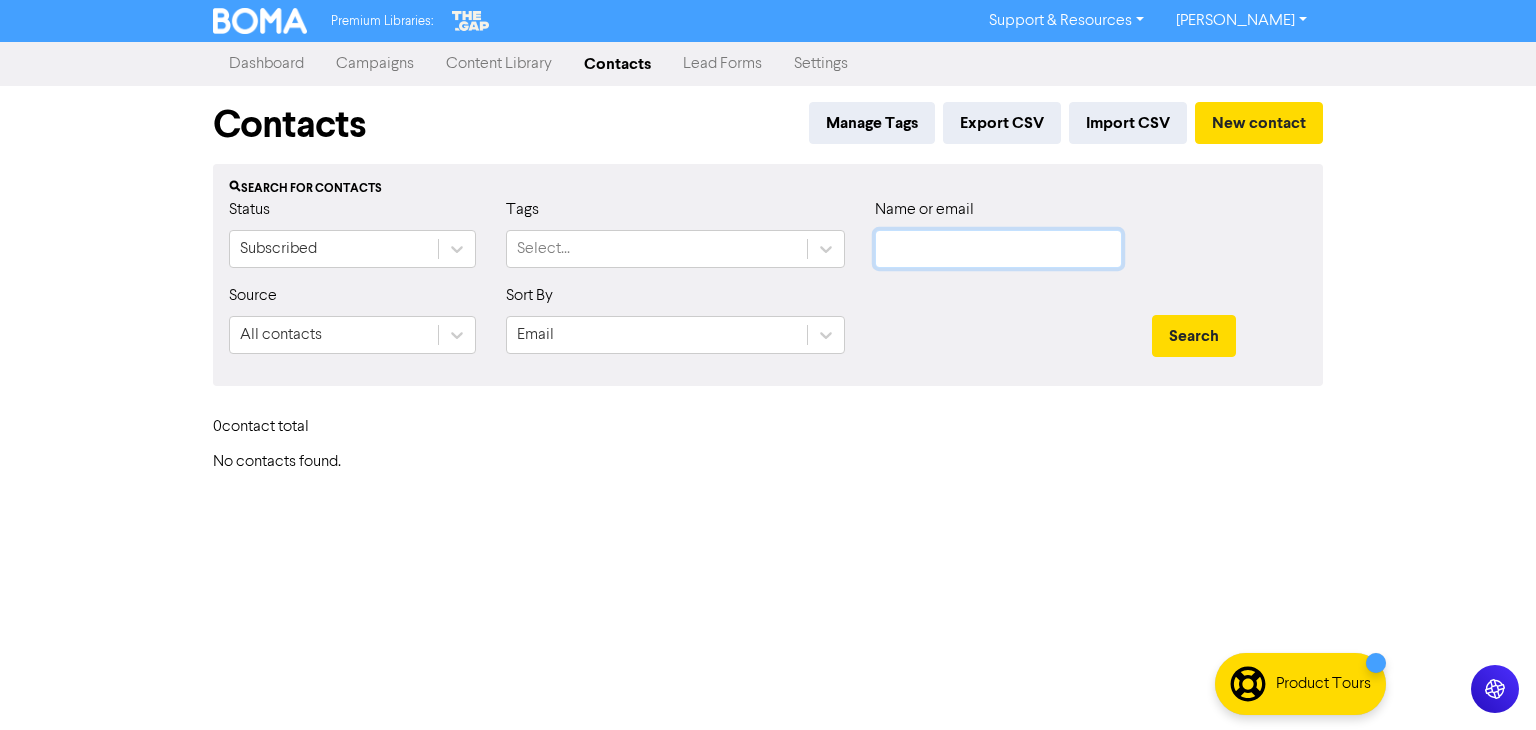 paste on "[PERSON_NAME] [PERSON_NAME] [PERSON_NAME]" 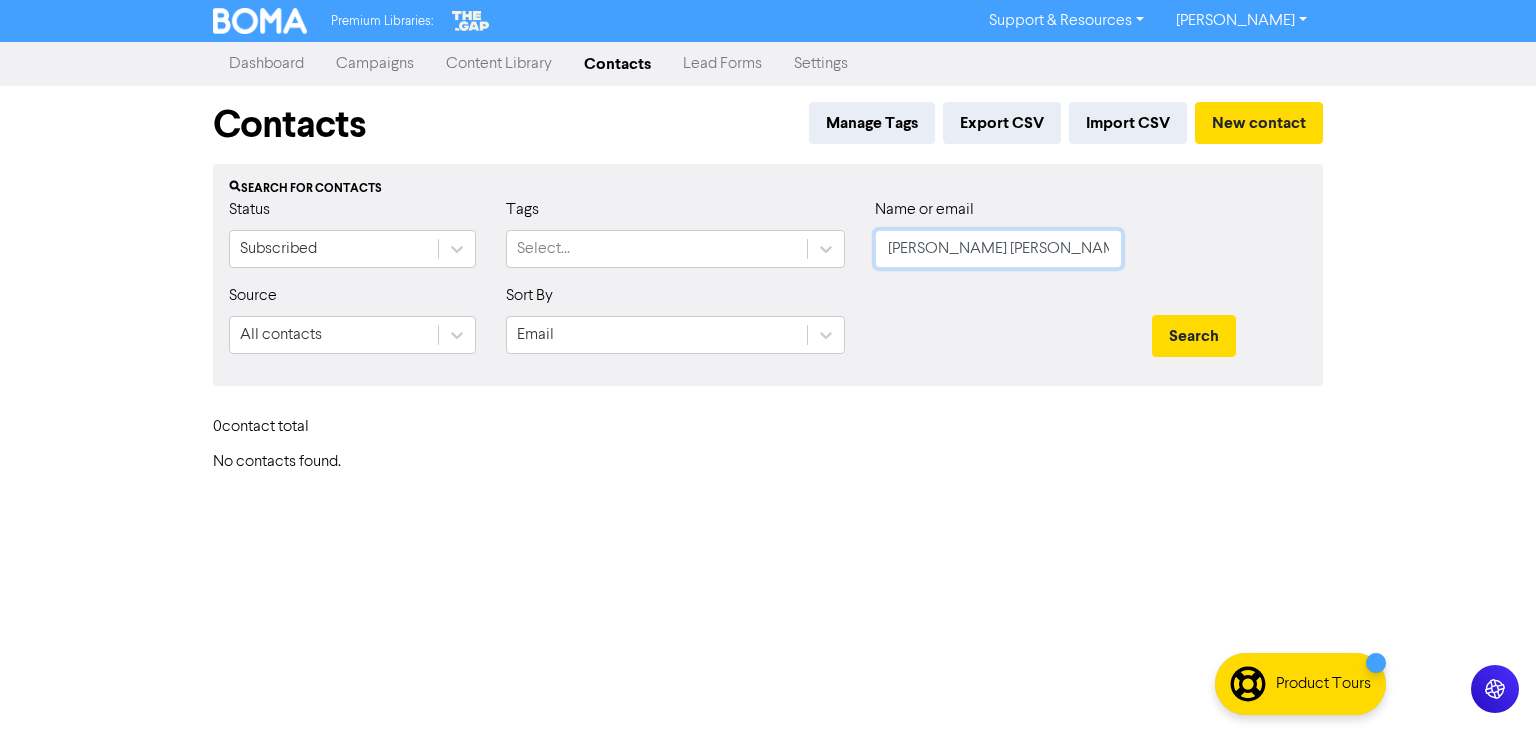 scroll, scrollTop: 0, scrollLeft: 50, axis: horizontal 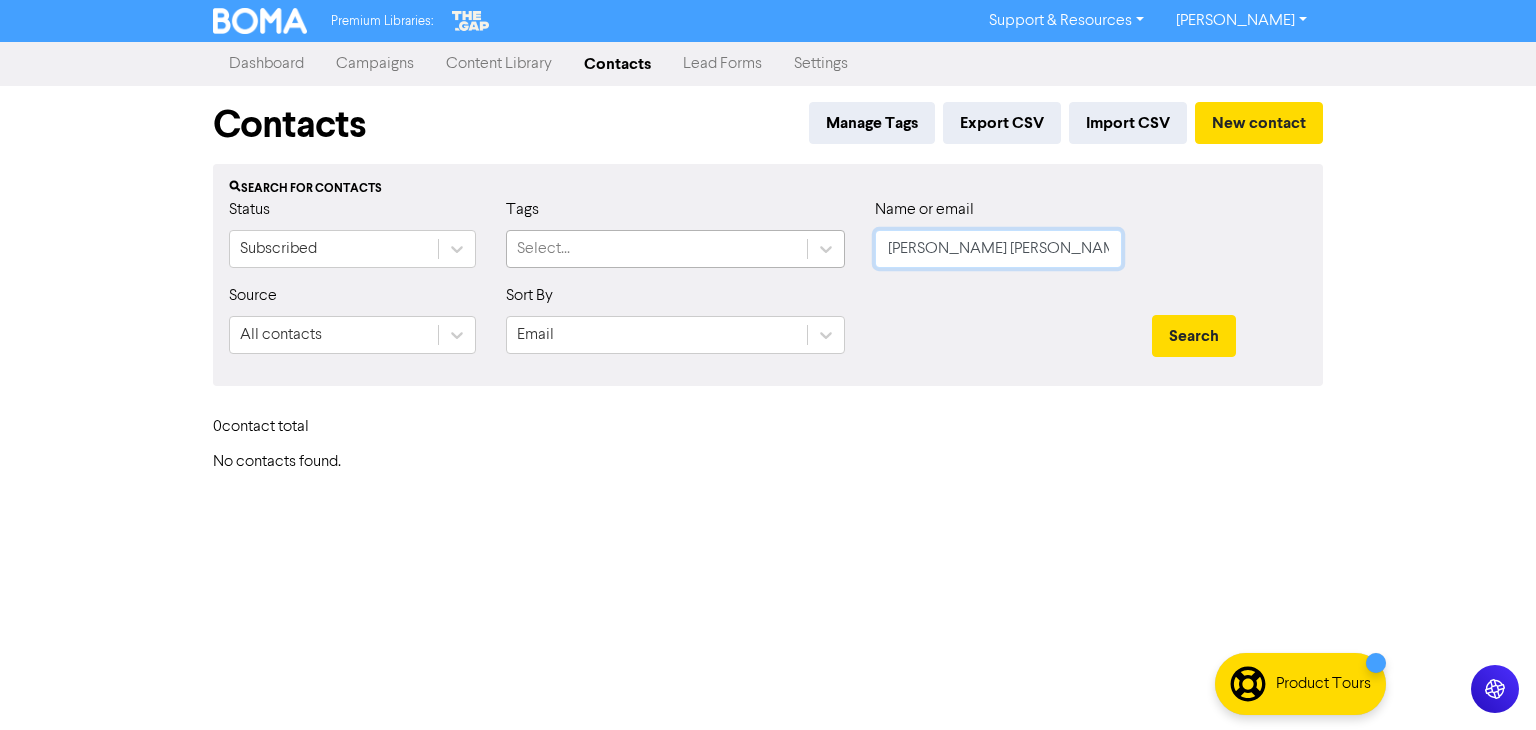 drag, startPoint x: 1064, startPoint y: 253, endPoint x: 794, endPoint y: 262, distance: 270.14996 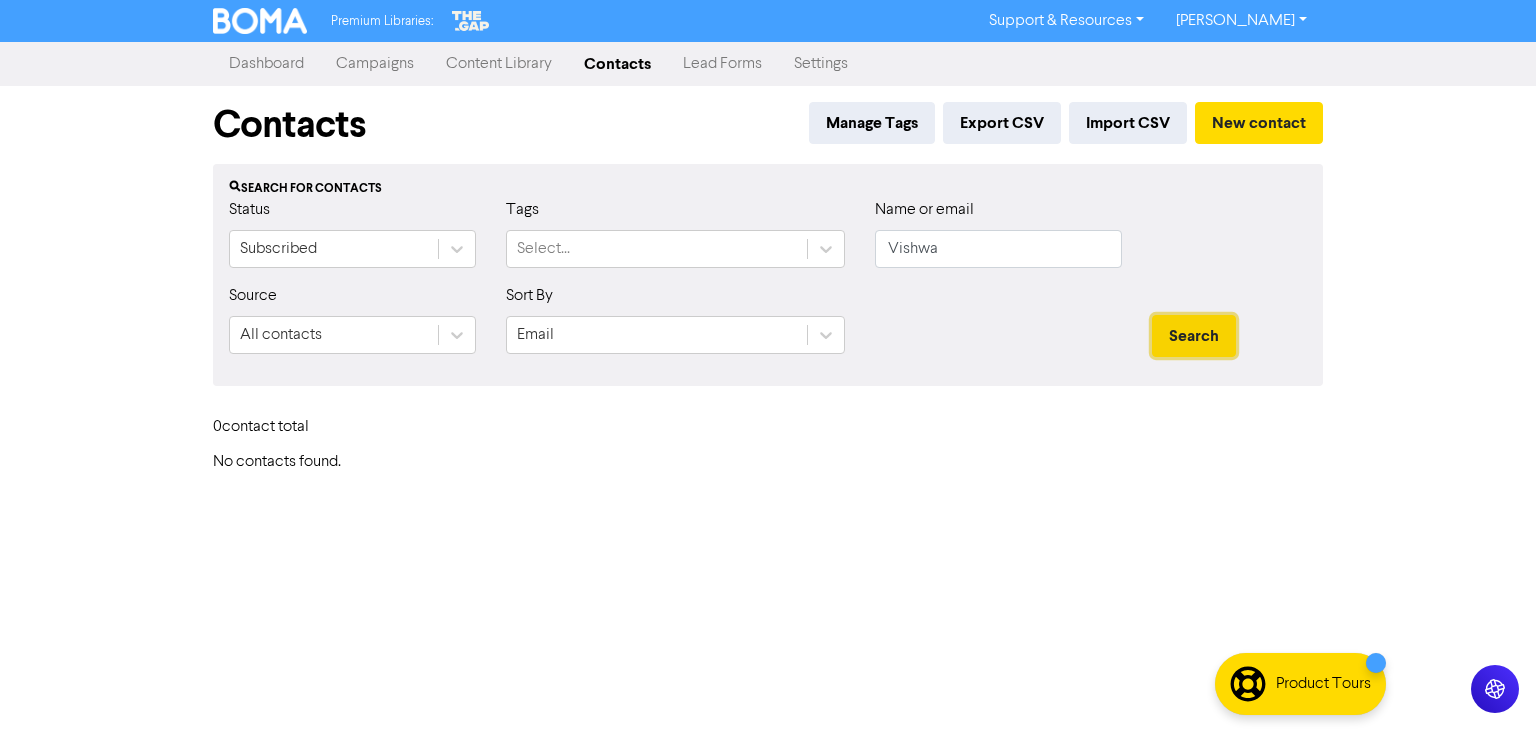 click on "Search" at bounding box center [1194, 336] 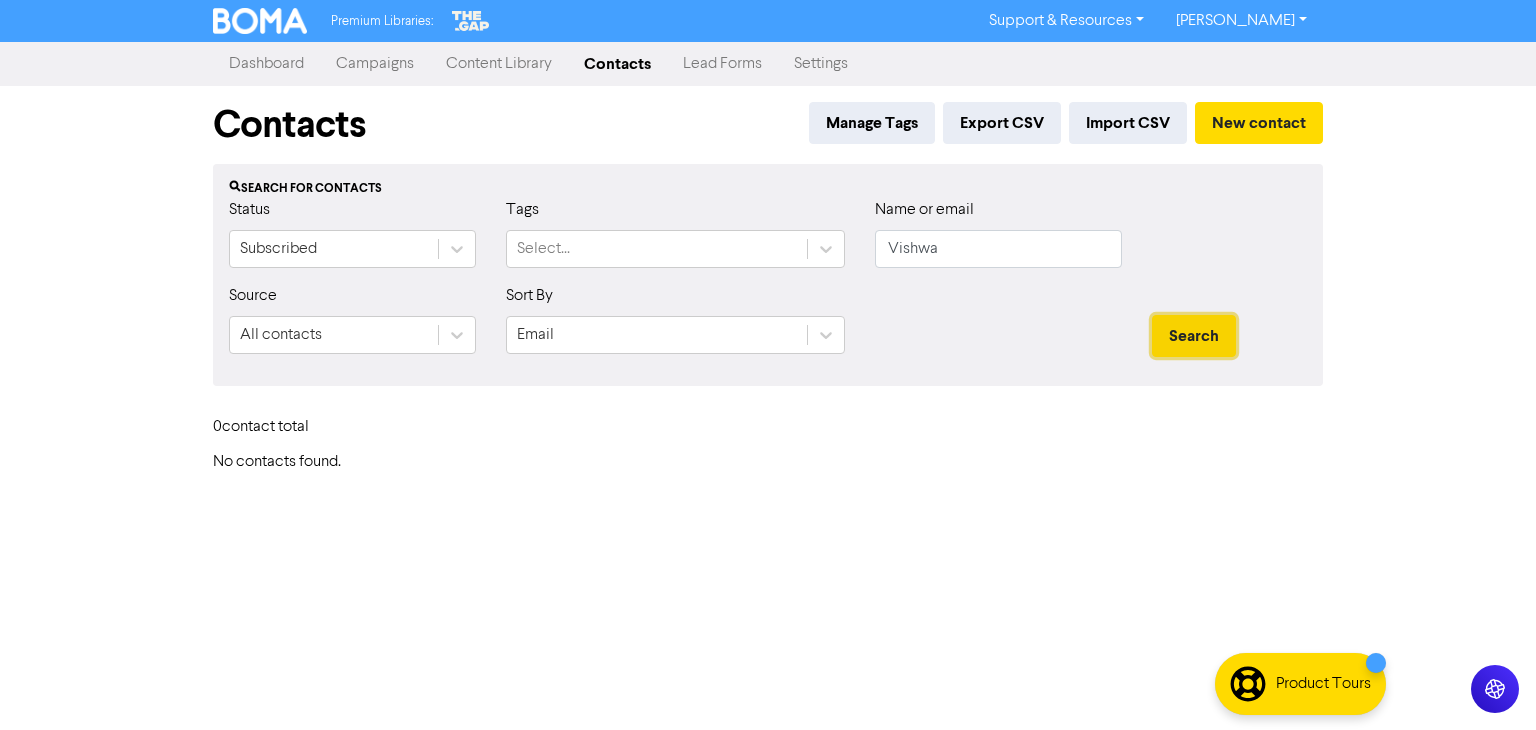 click on "Search" at bounding box center [1194, 336] 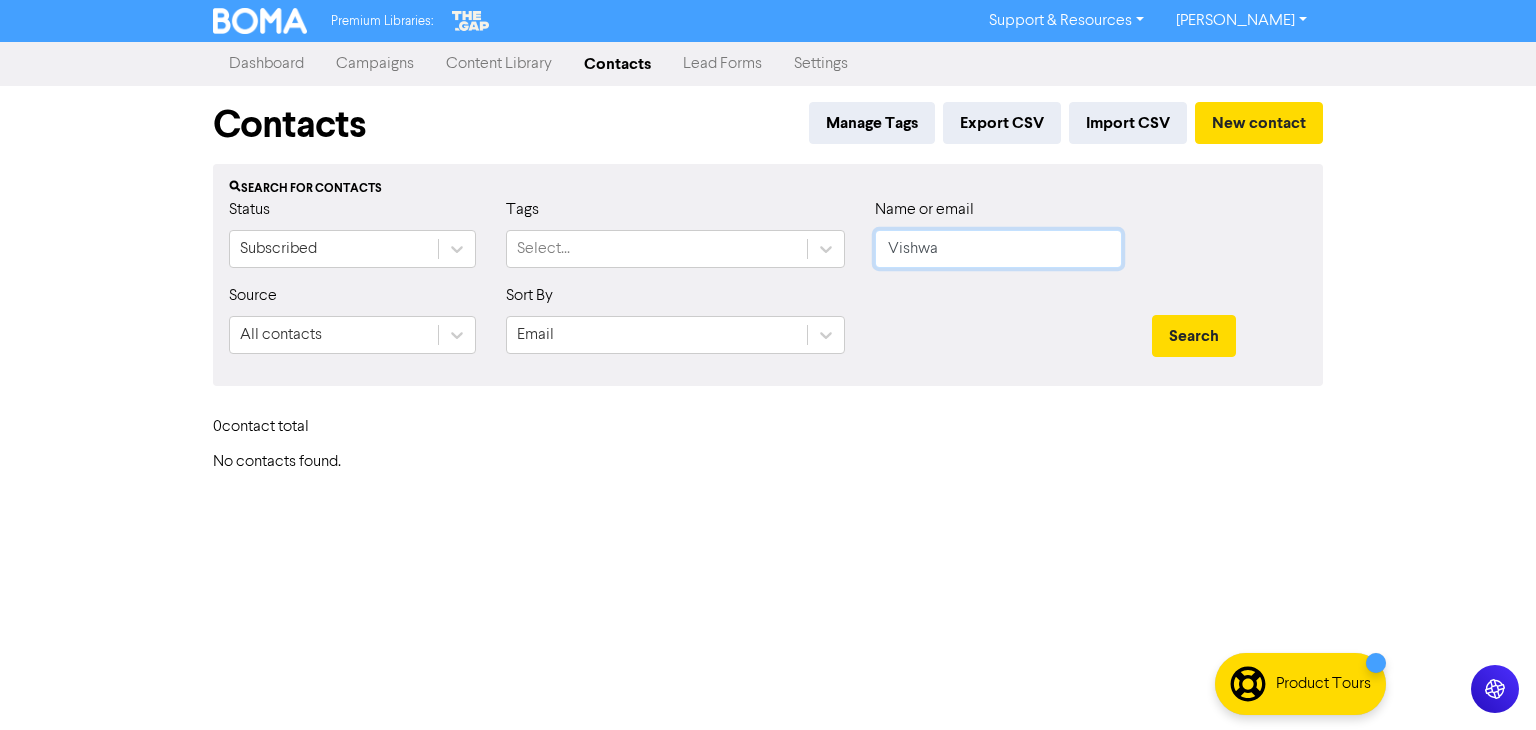 click on "Vishwa" 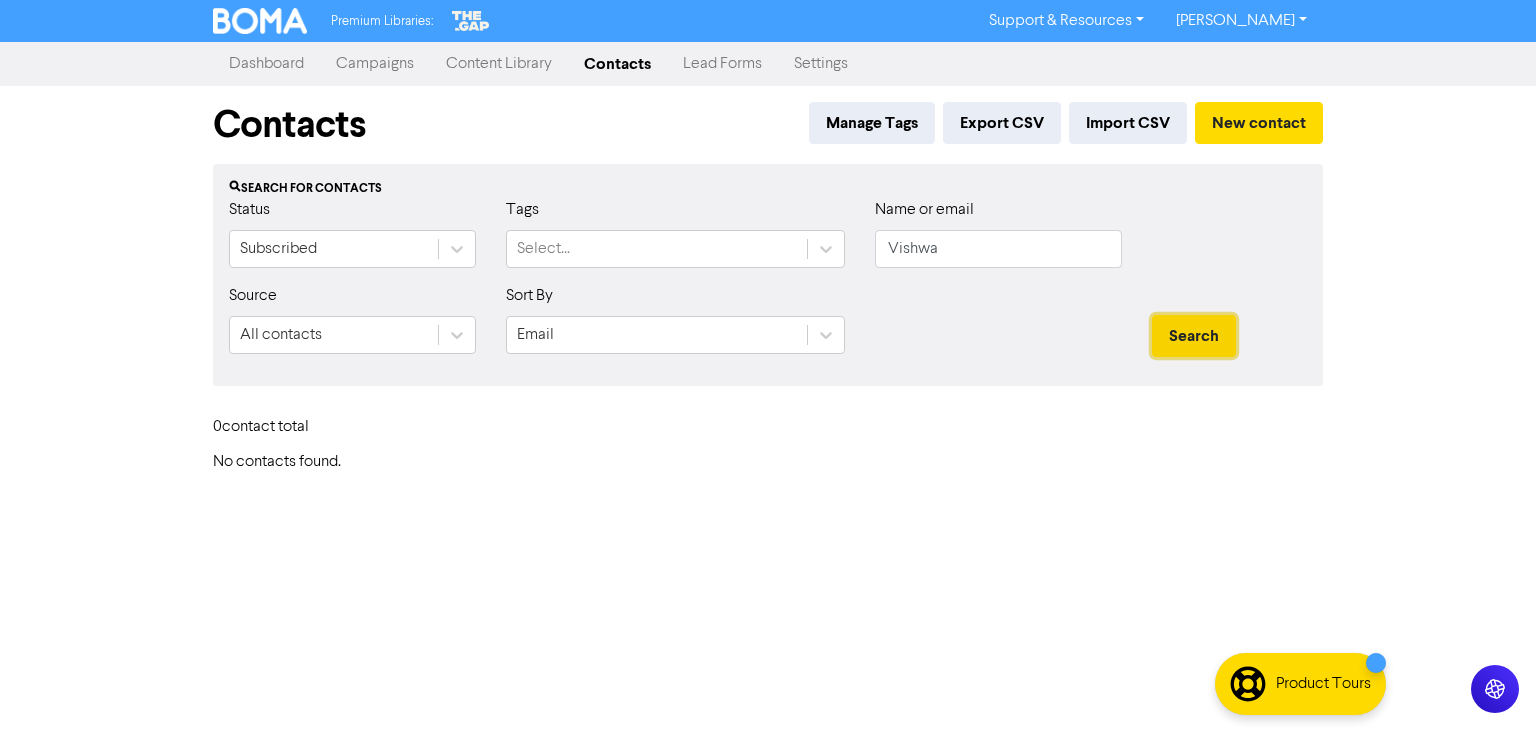 click on "Search" at bounding box center [1194, 336] 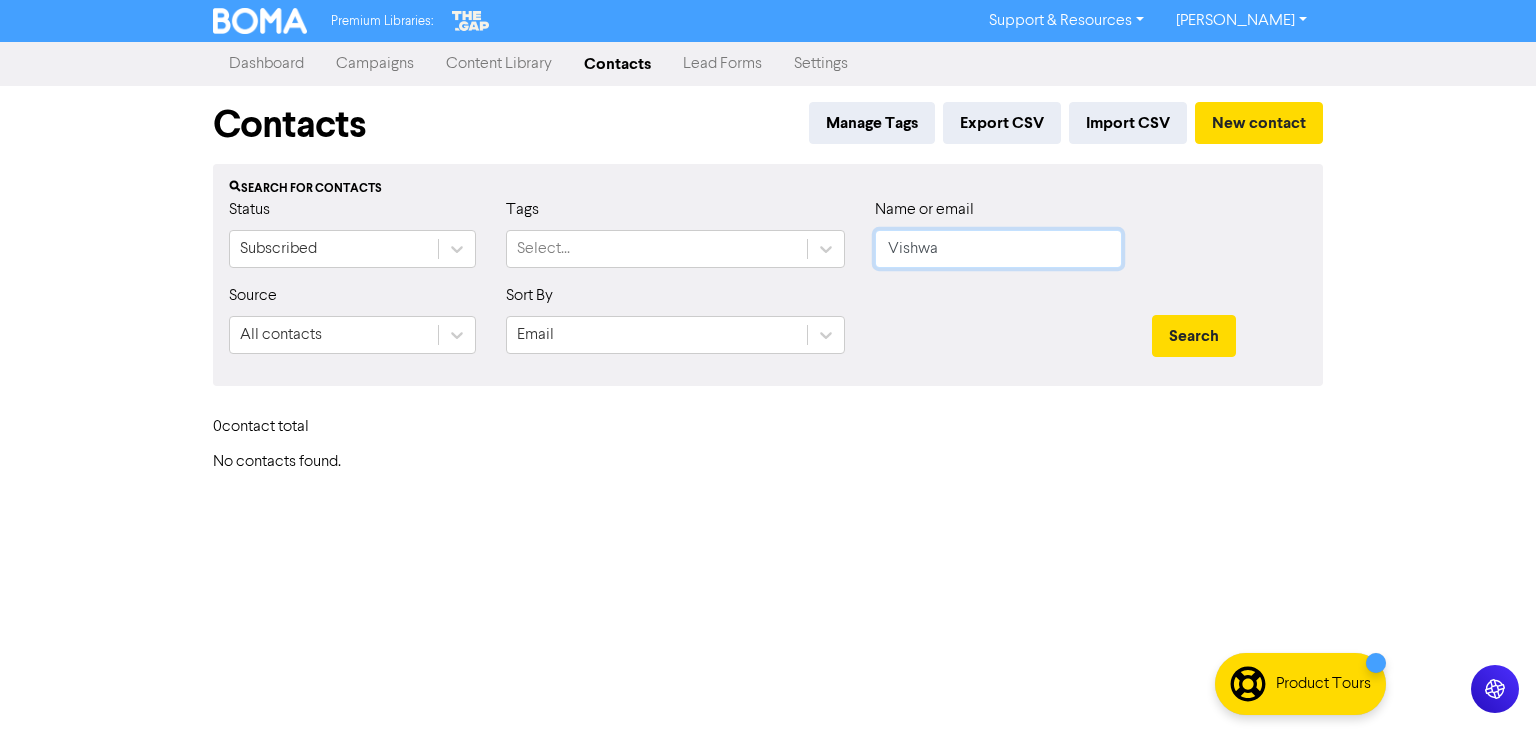 click on "Vishwa" 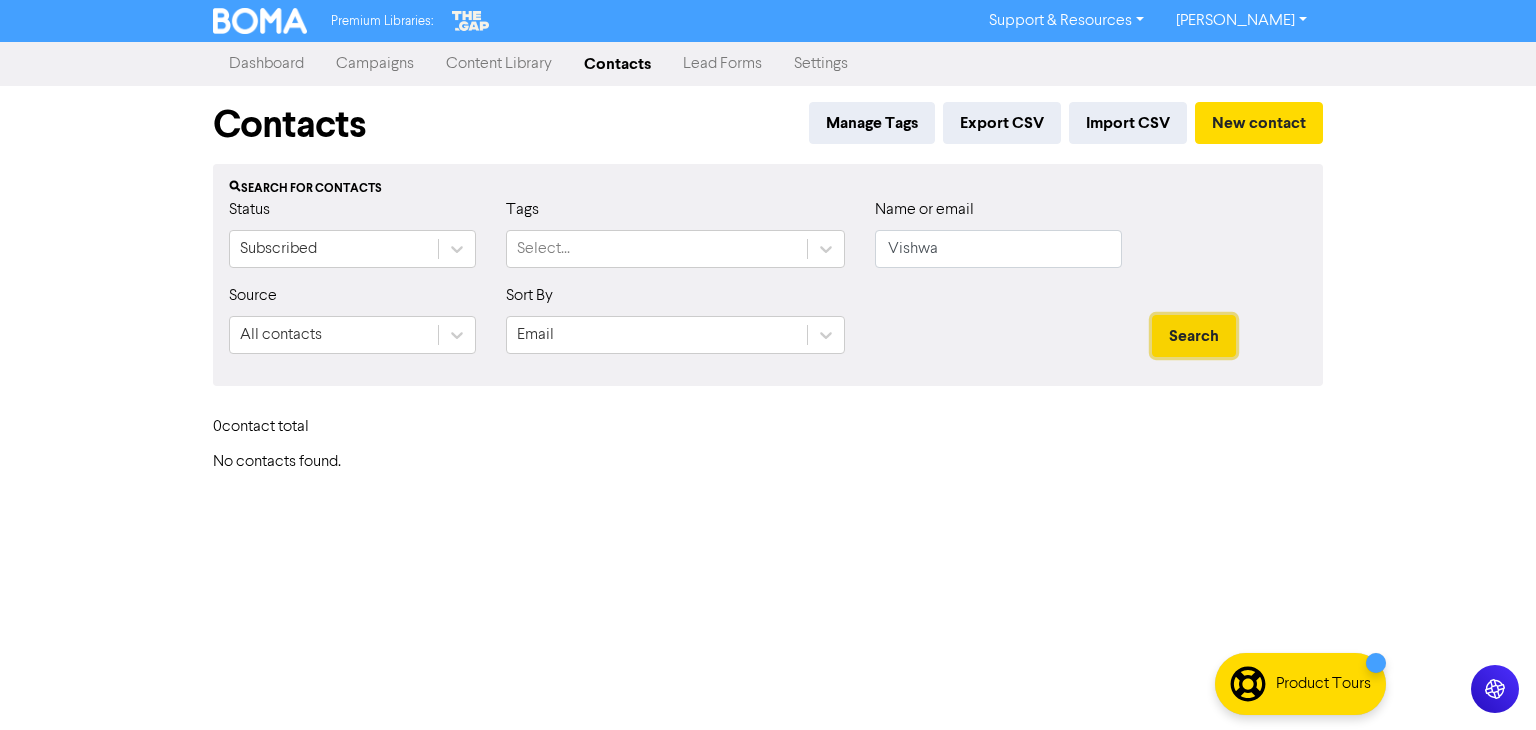 click on "Search" at bounding box center [1194, 336] 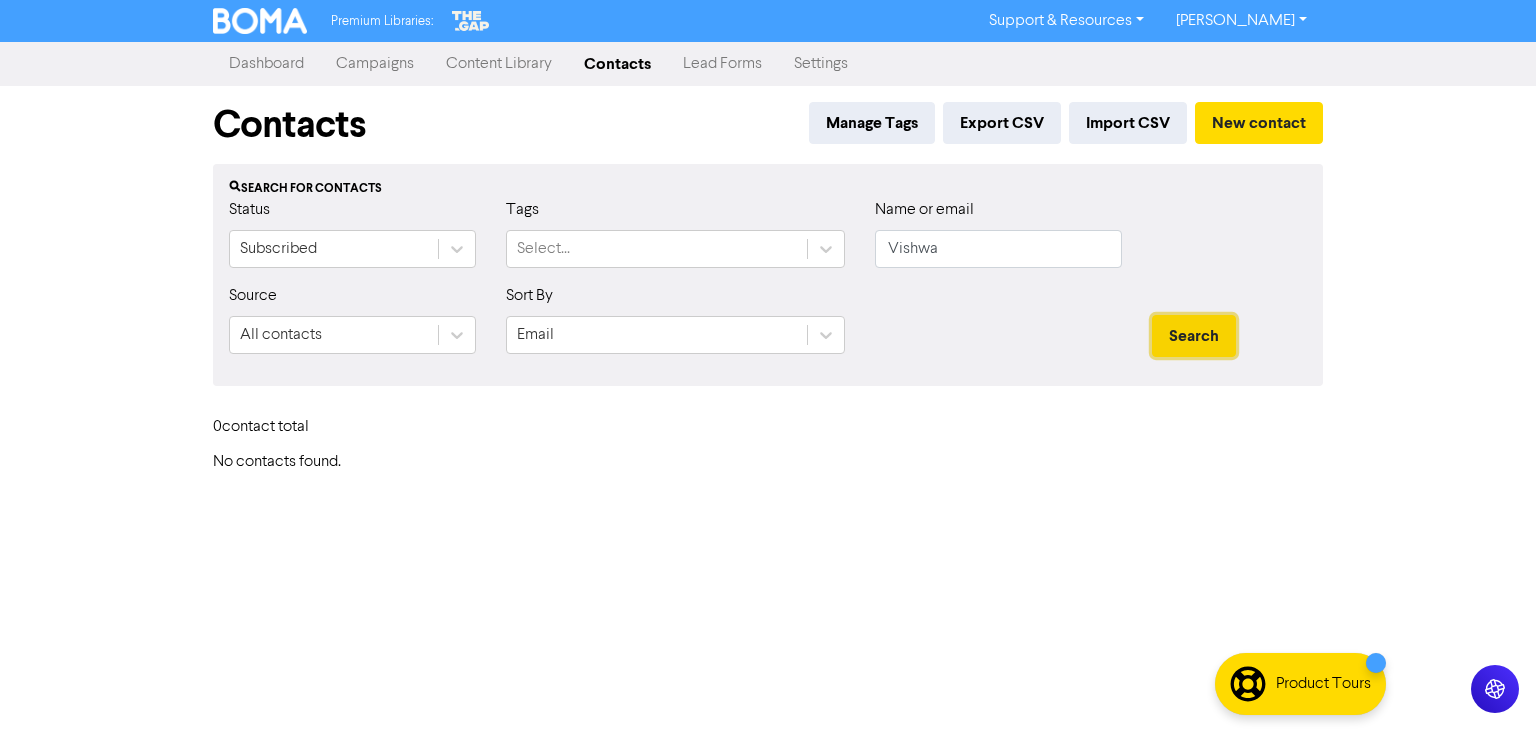 click on "Search" at bounding box center (1194, 336) 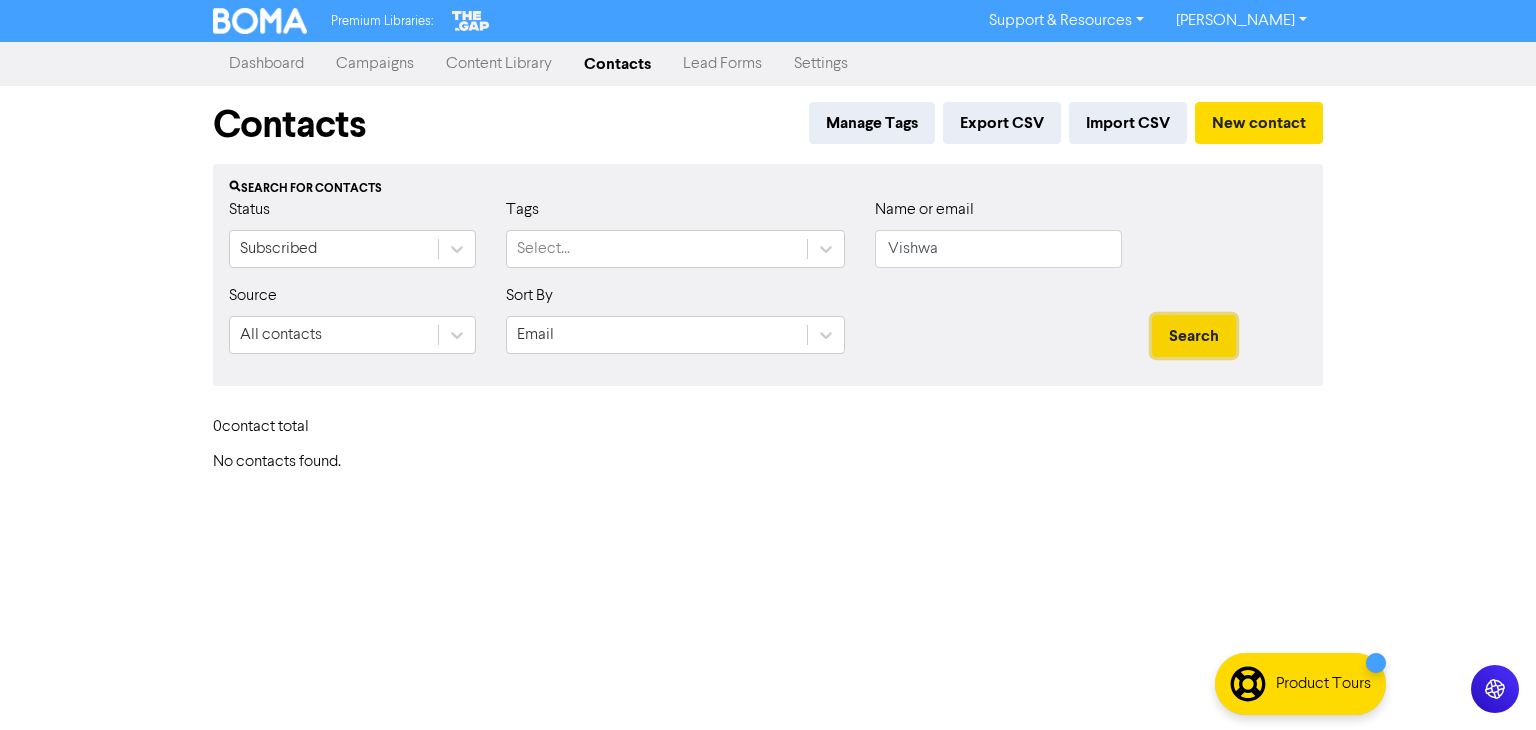 click on "Search" at bounding box center [1194, 336] 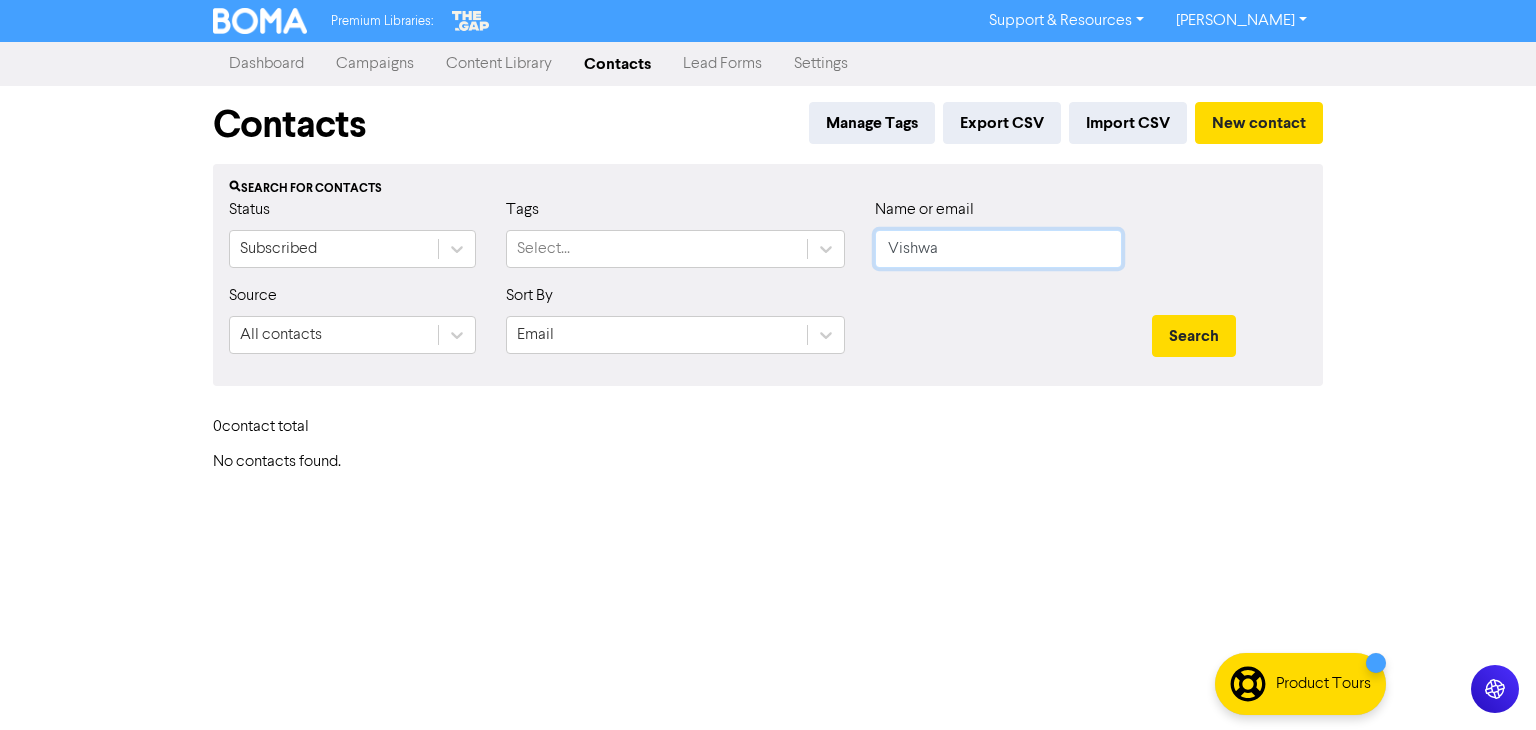 click on "Vishwa" 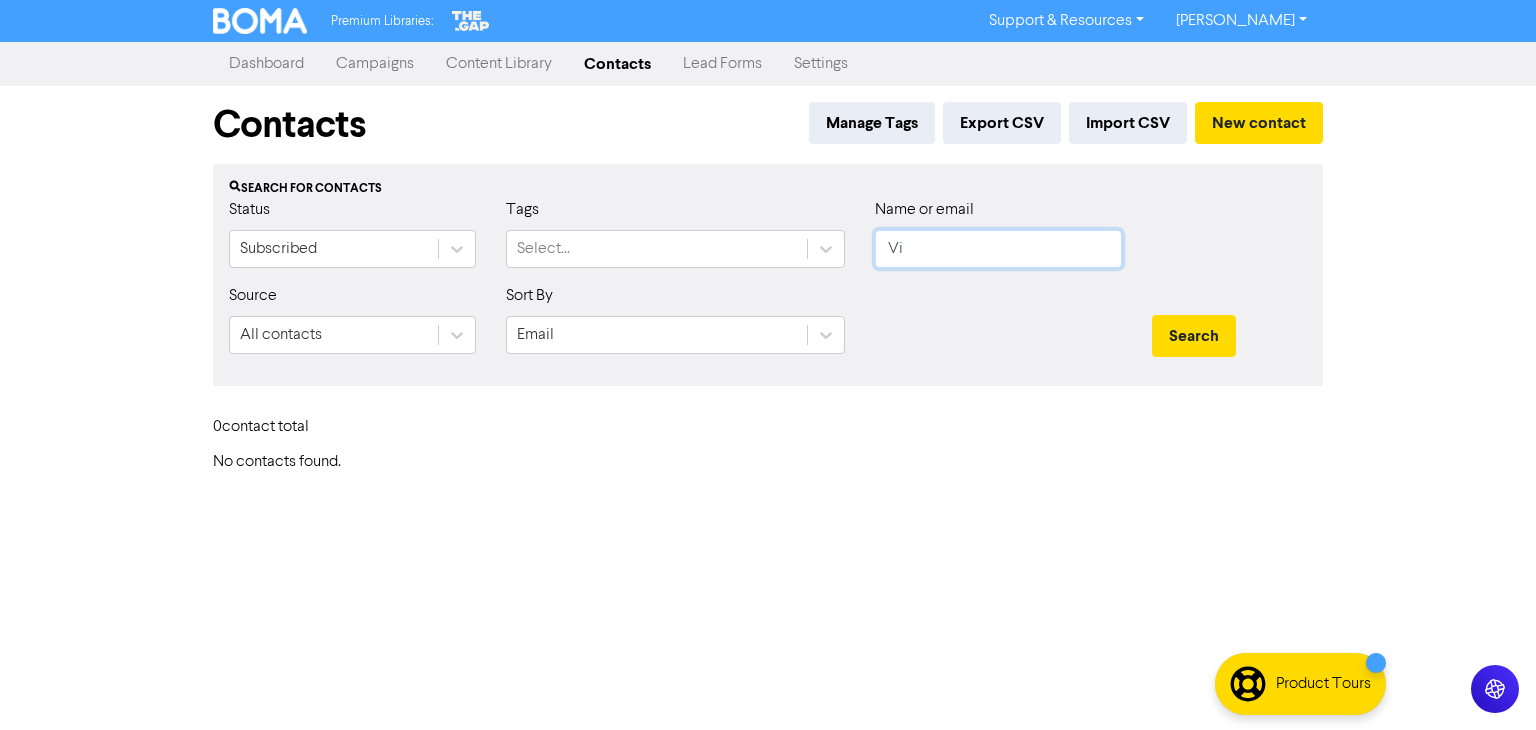 type on "V" 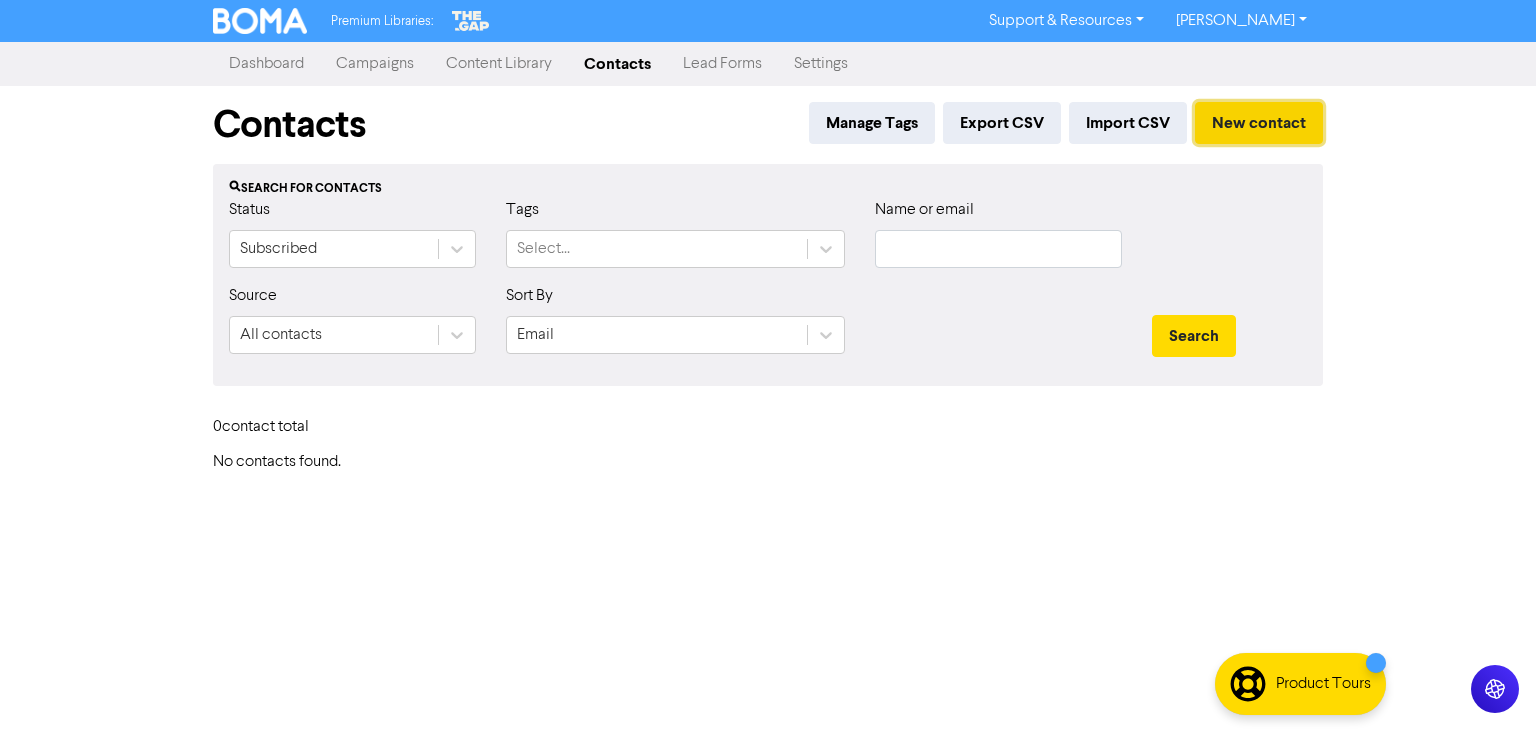 type 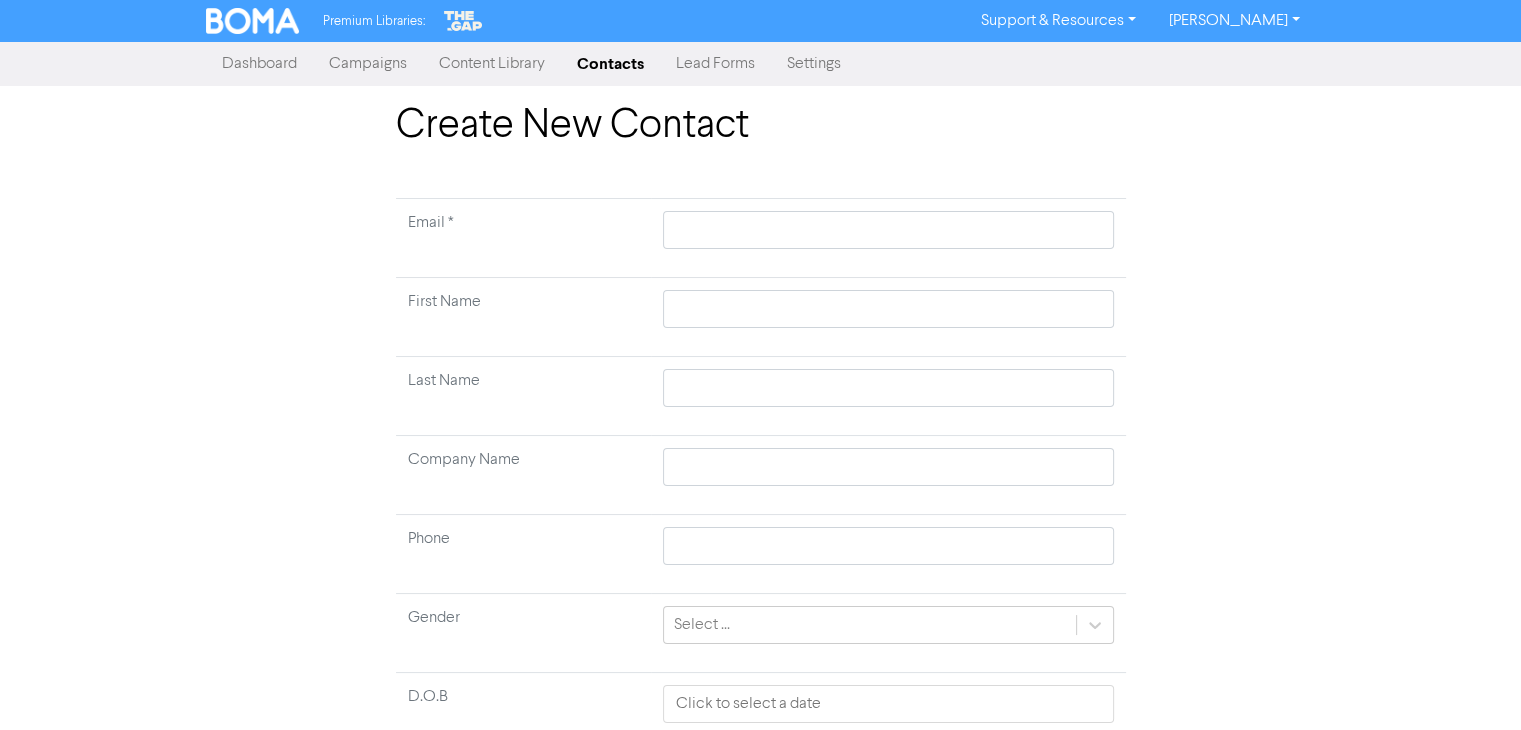 type 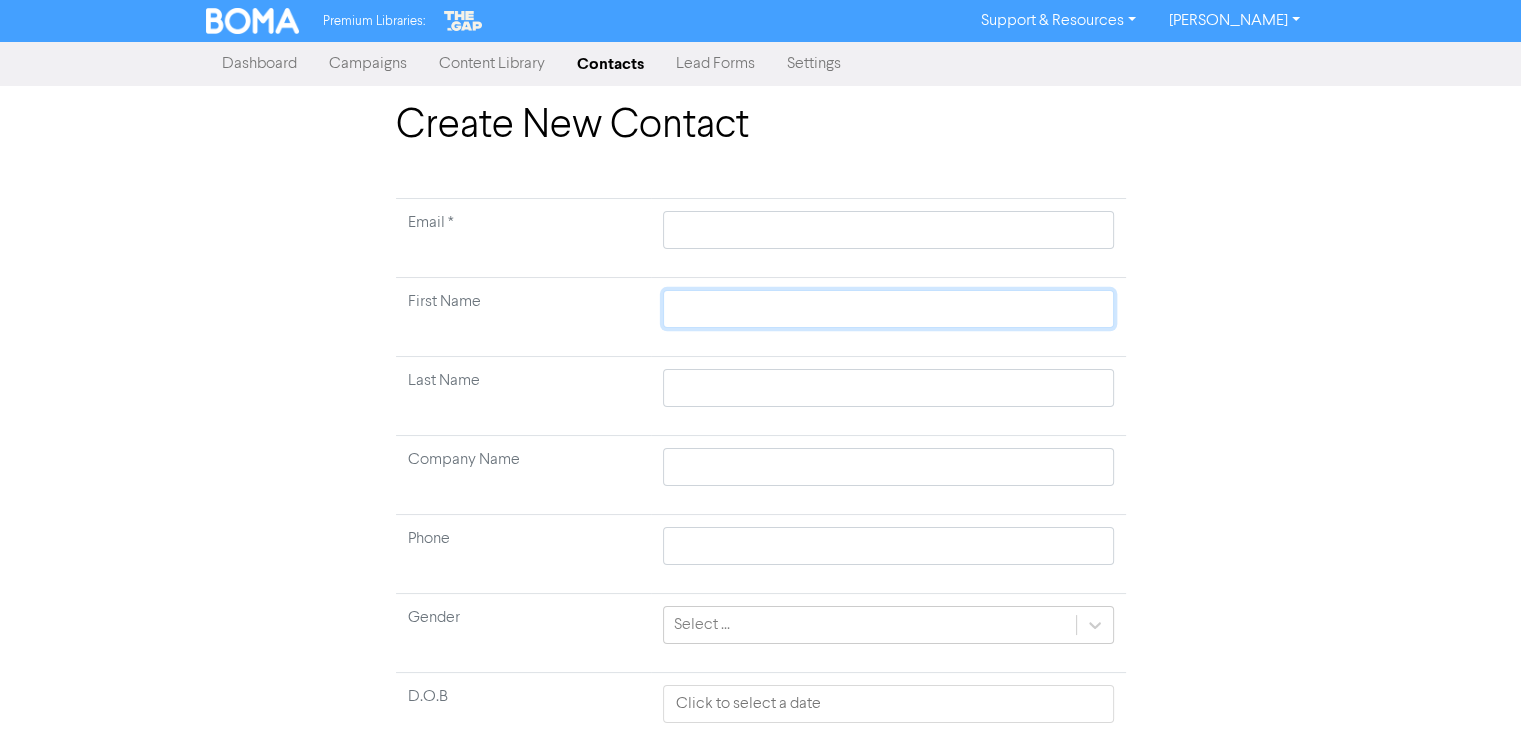 click 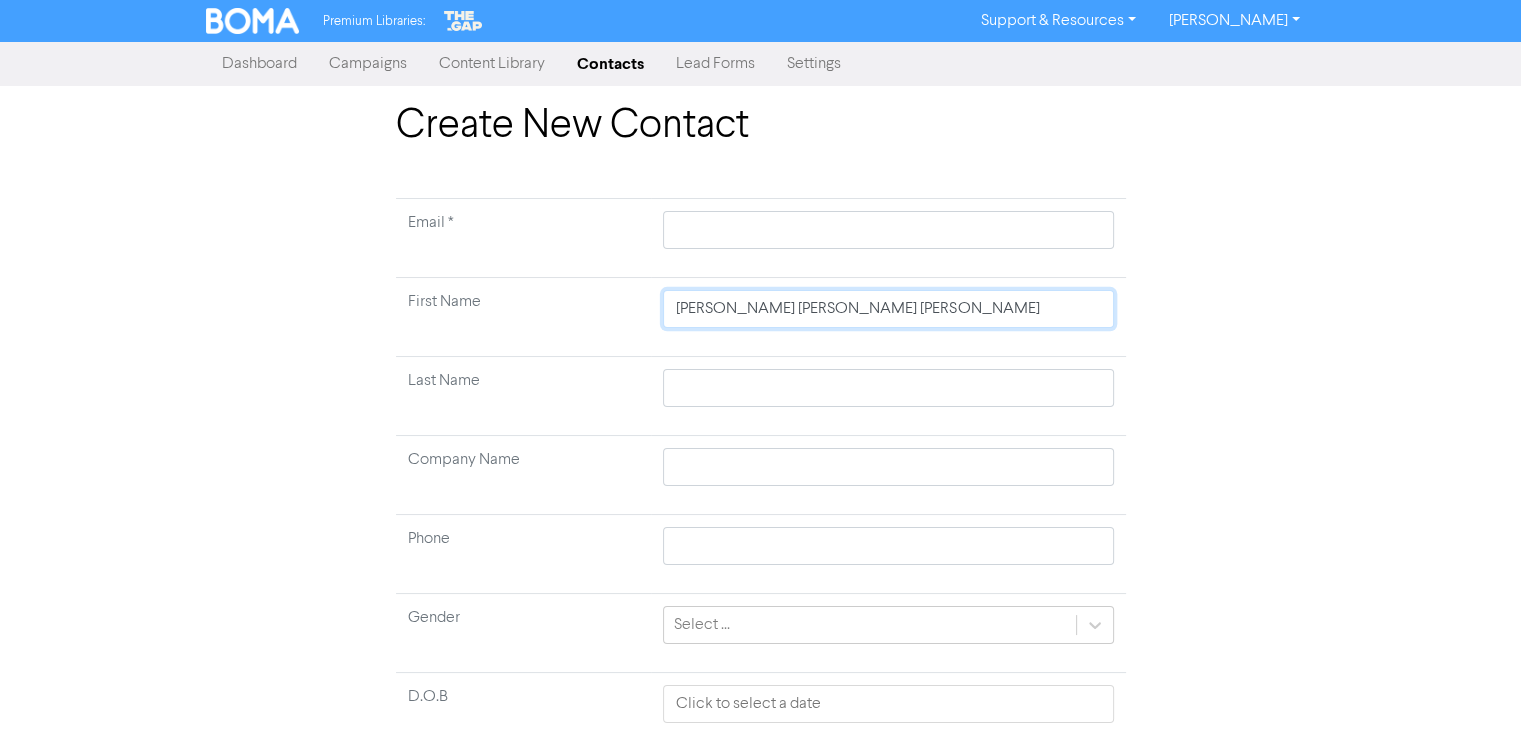 drag, startPoint x: 762, startPoint y: 308, endPoint x: 898, endPoint y: 315, distance: 136.18002 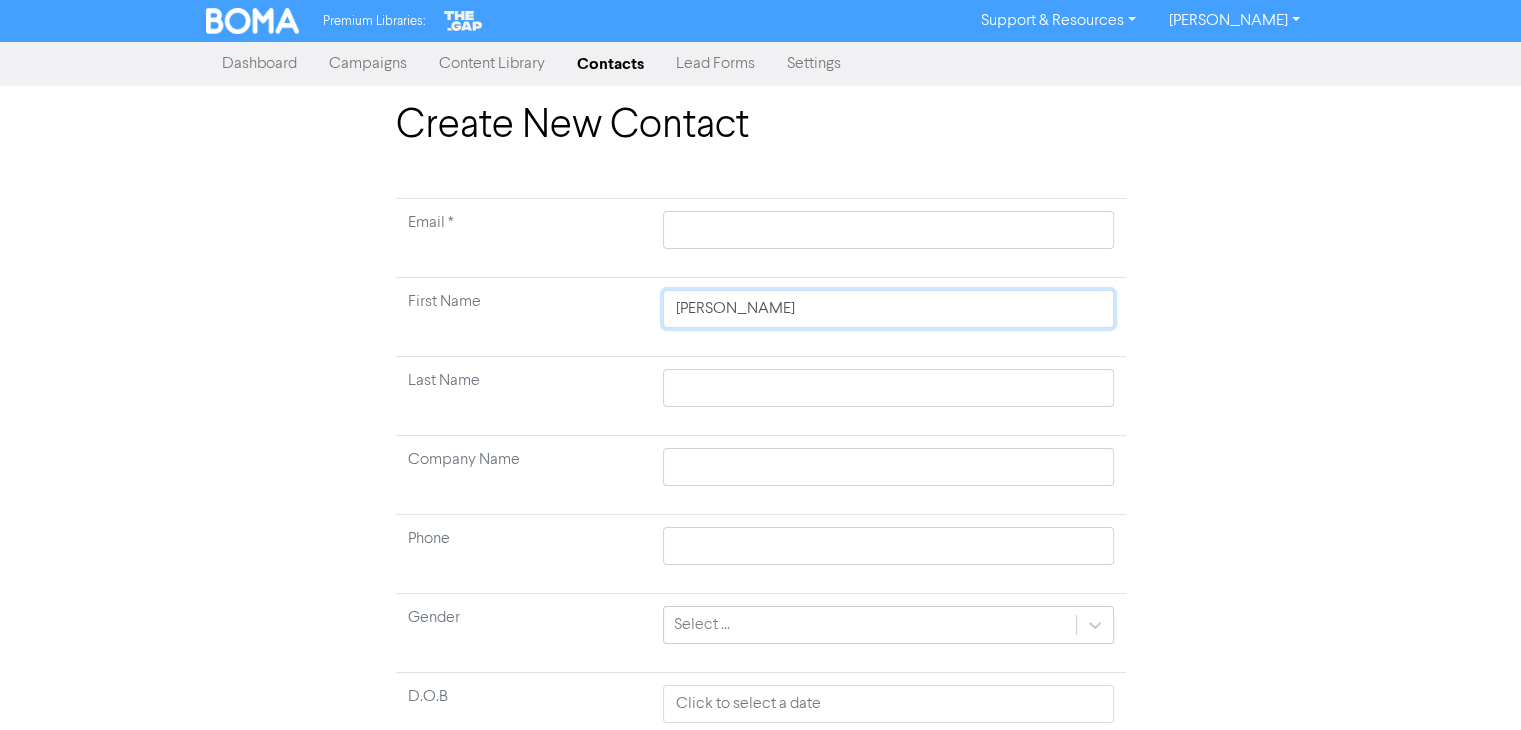 drag, startPoint x: 766, startPoint y: 309, endPoint x: 888, endPoint y: 314, distance: 122.10242 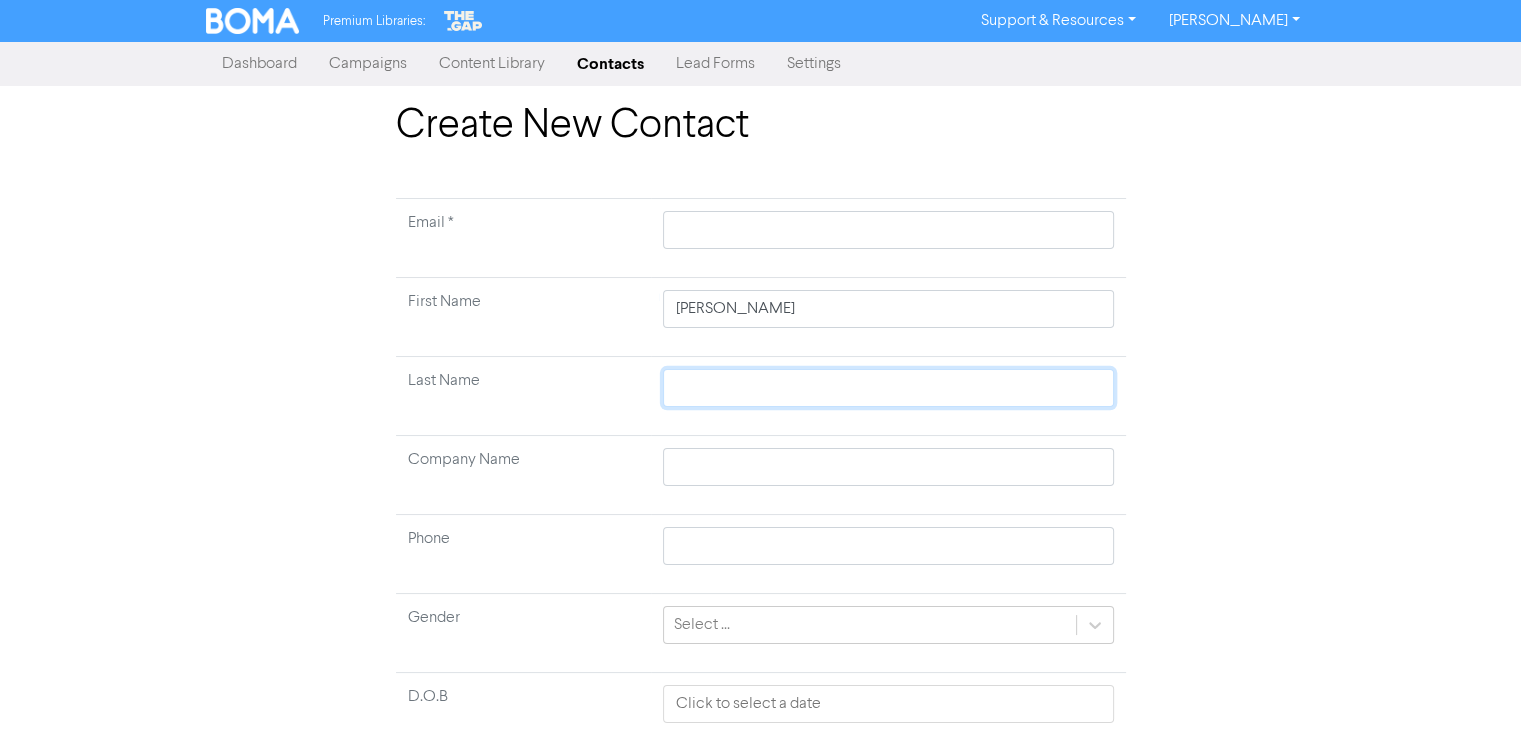 type 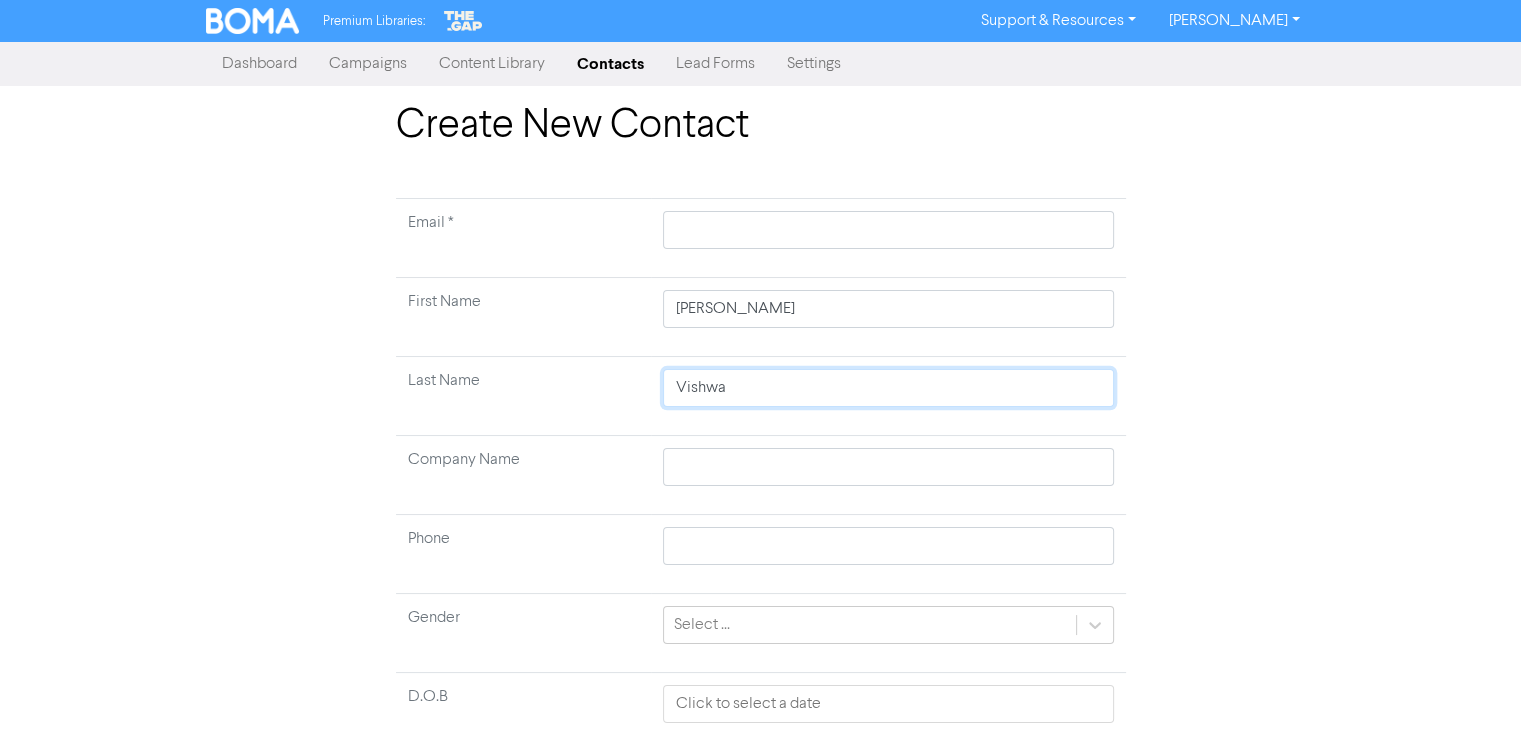 type on "Vishwa" 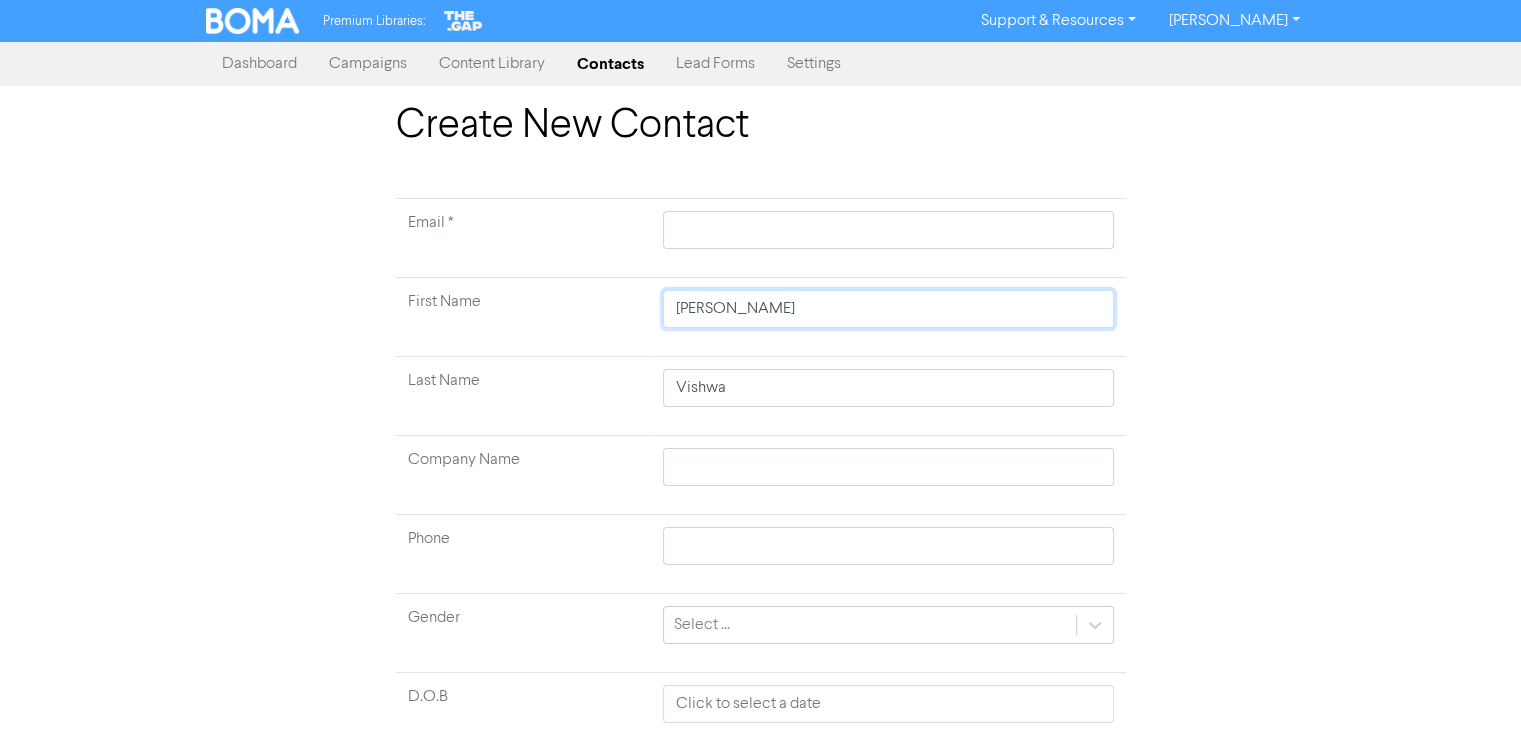 type 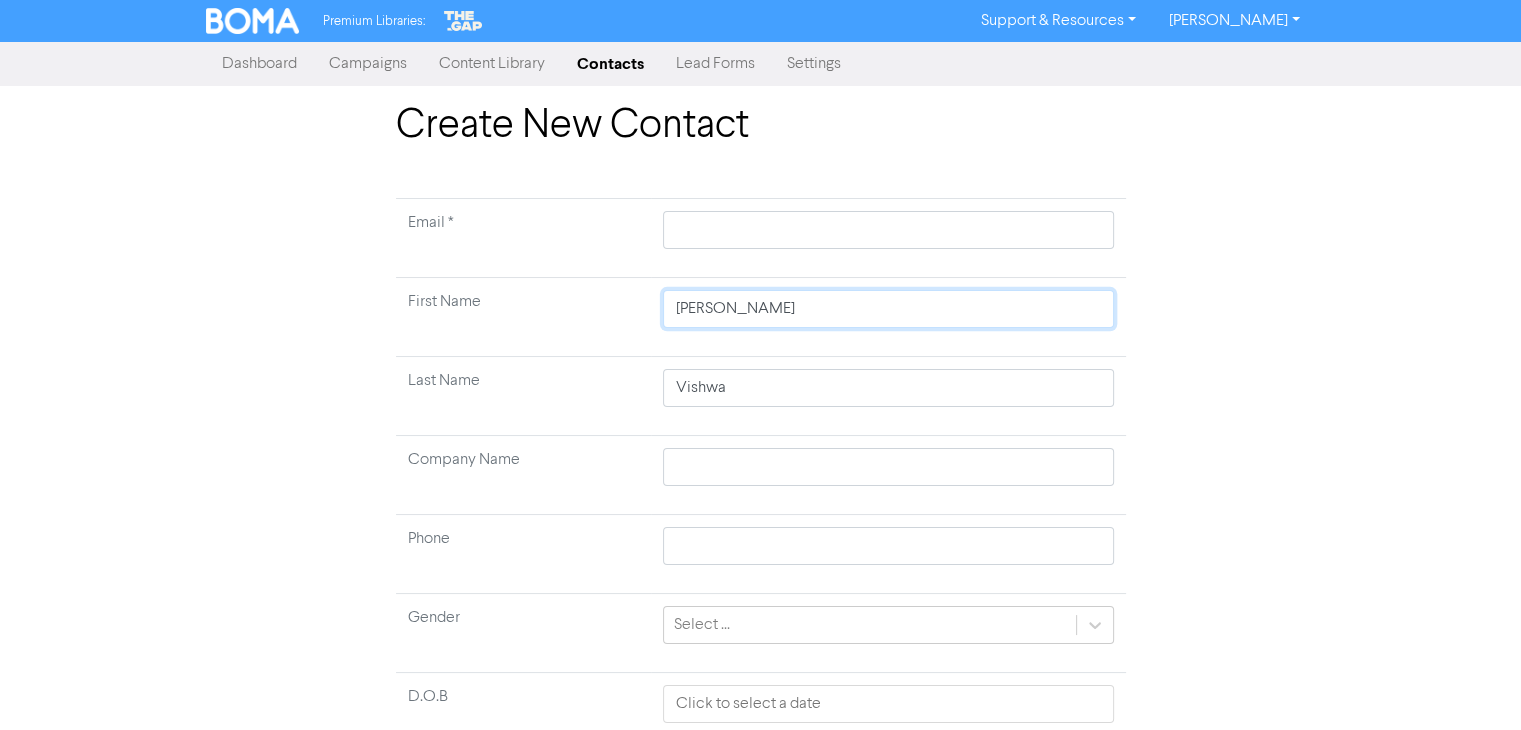 drag, startPoint x: 847, startPoint y: 313, endPoint x: 759, endPoint y: 311, distance: 88.02273 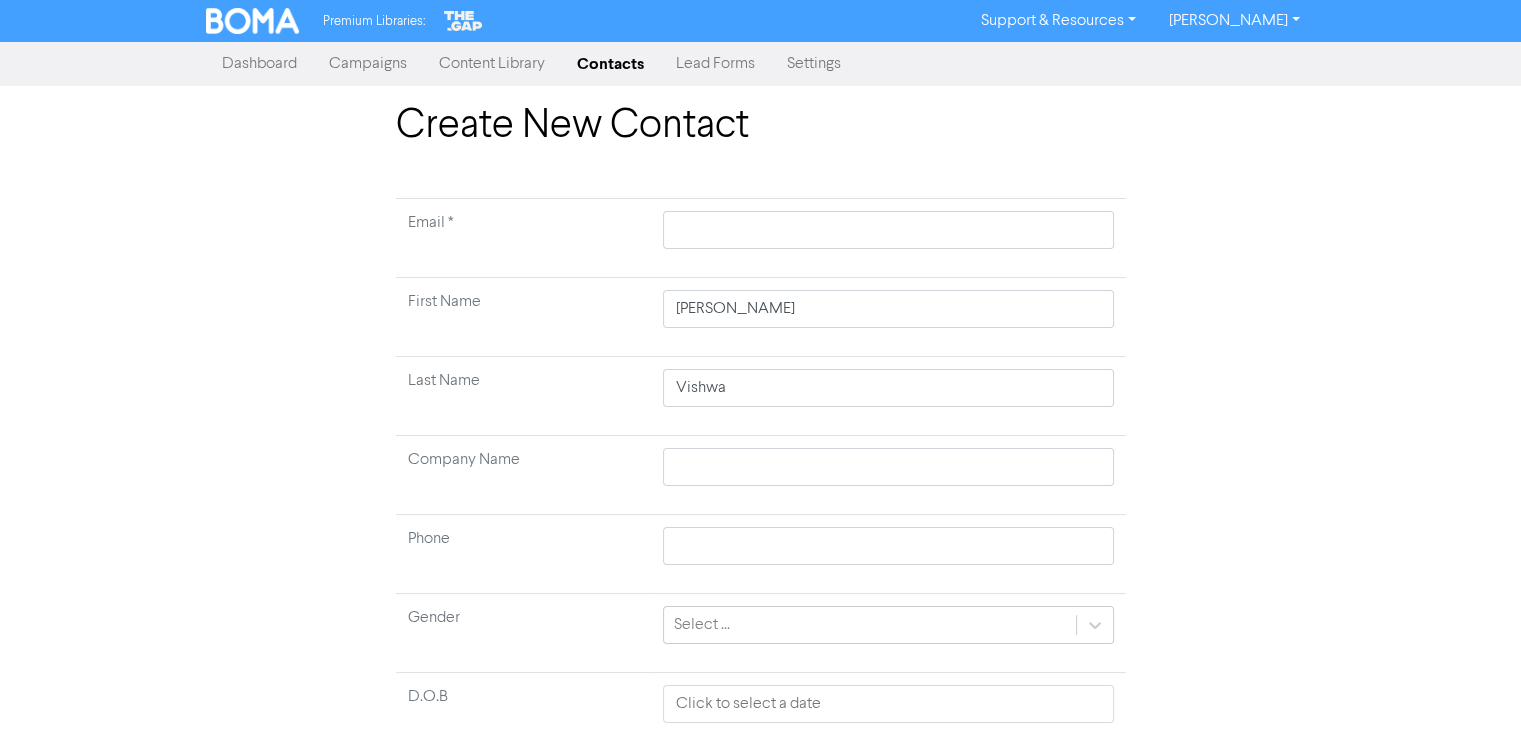 type 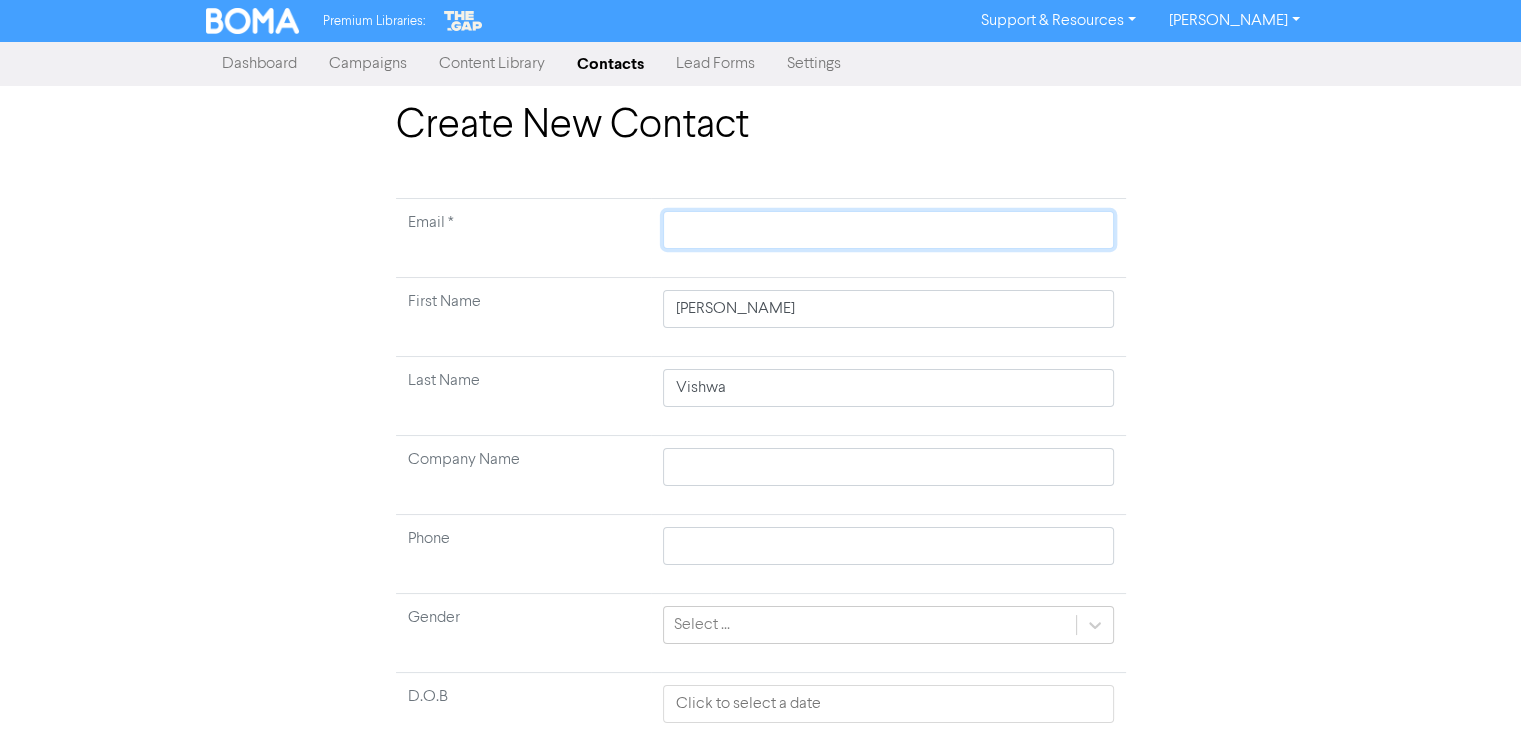 type 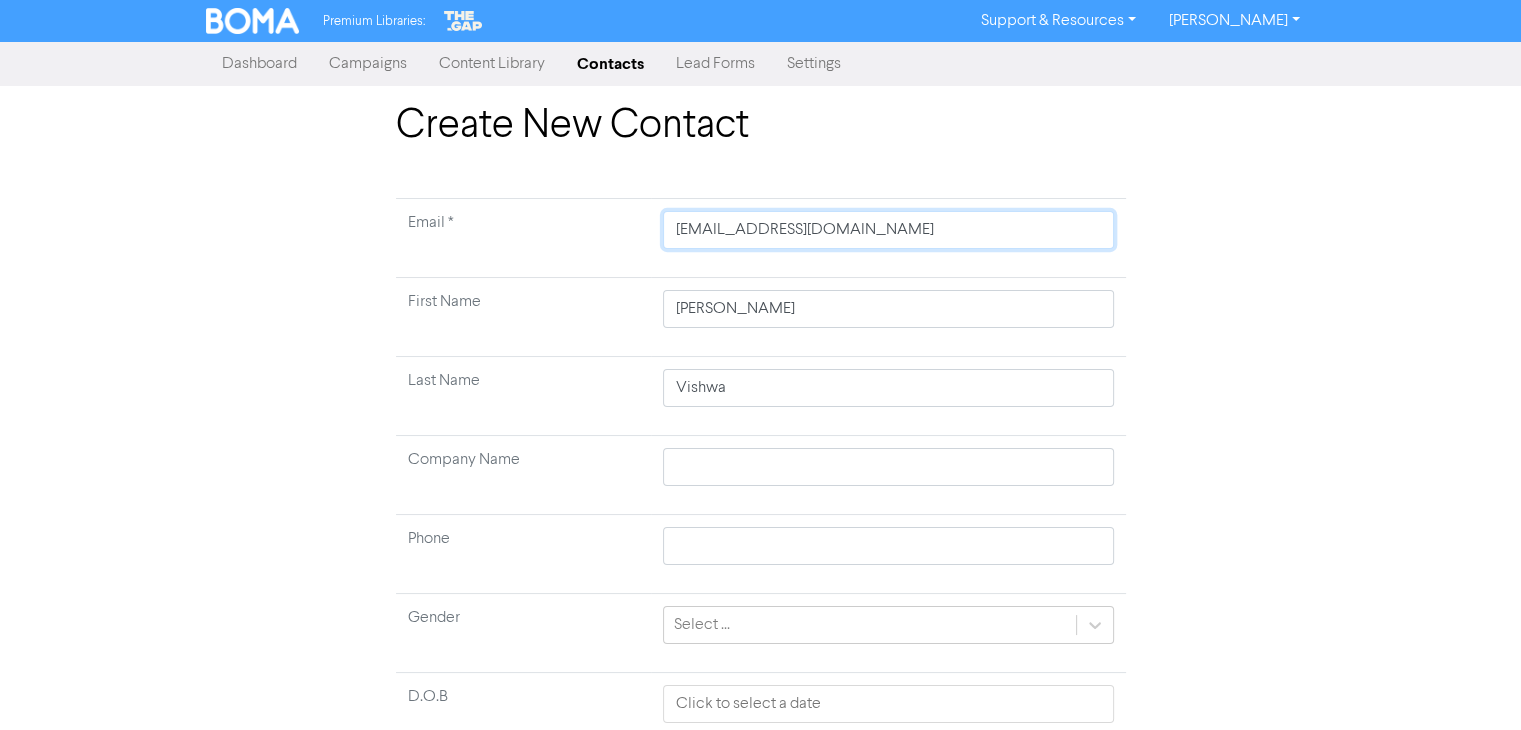 type on "[EMAIL_ADDRESS][DOMAIN_NAME]" 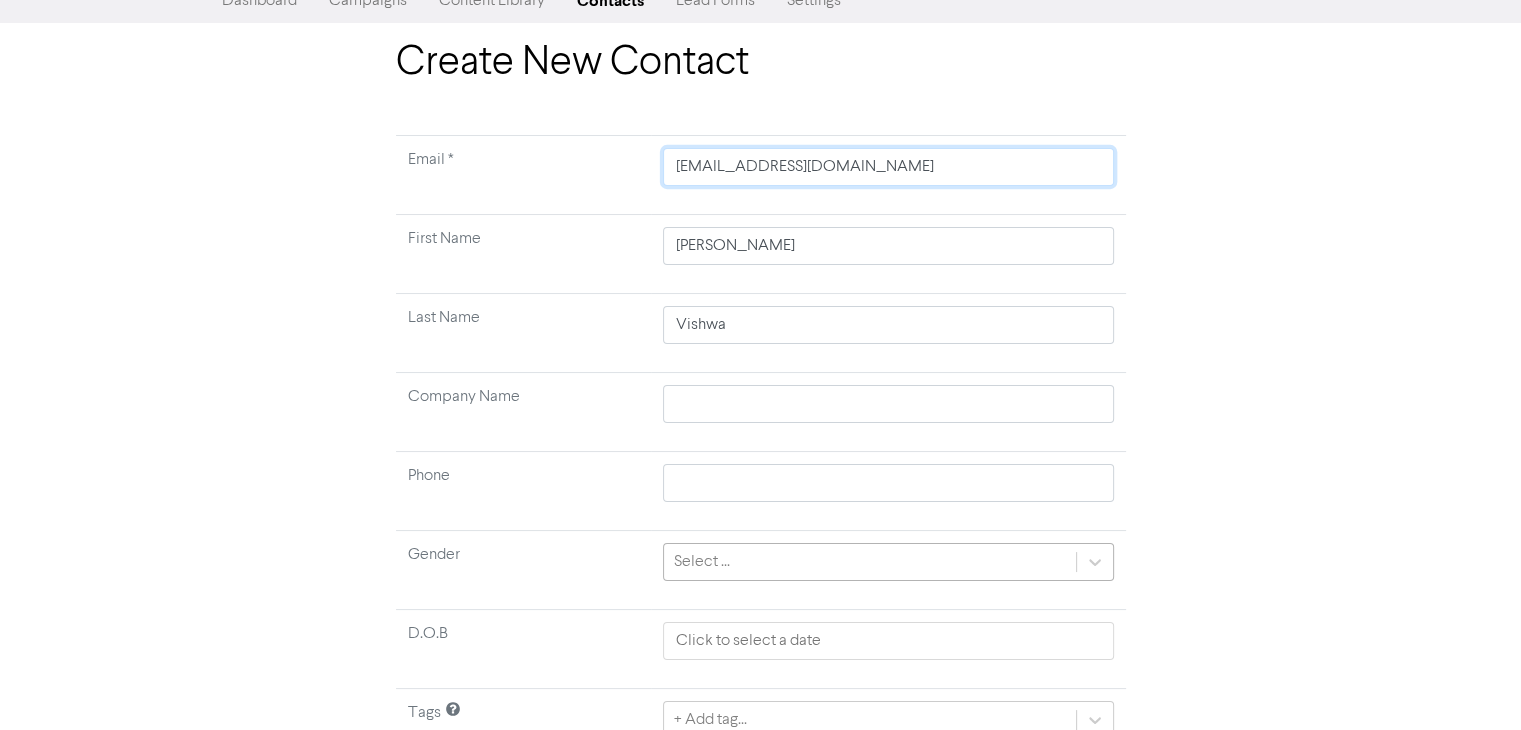 scroll, scrollTop: 156, scrollLeft: 0, axis: vertical 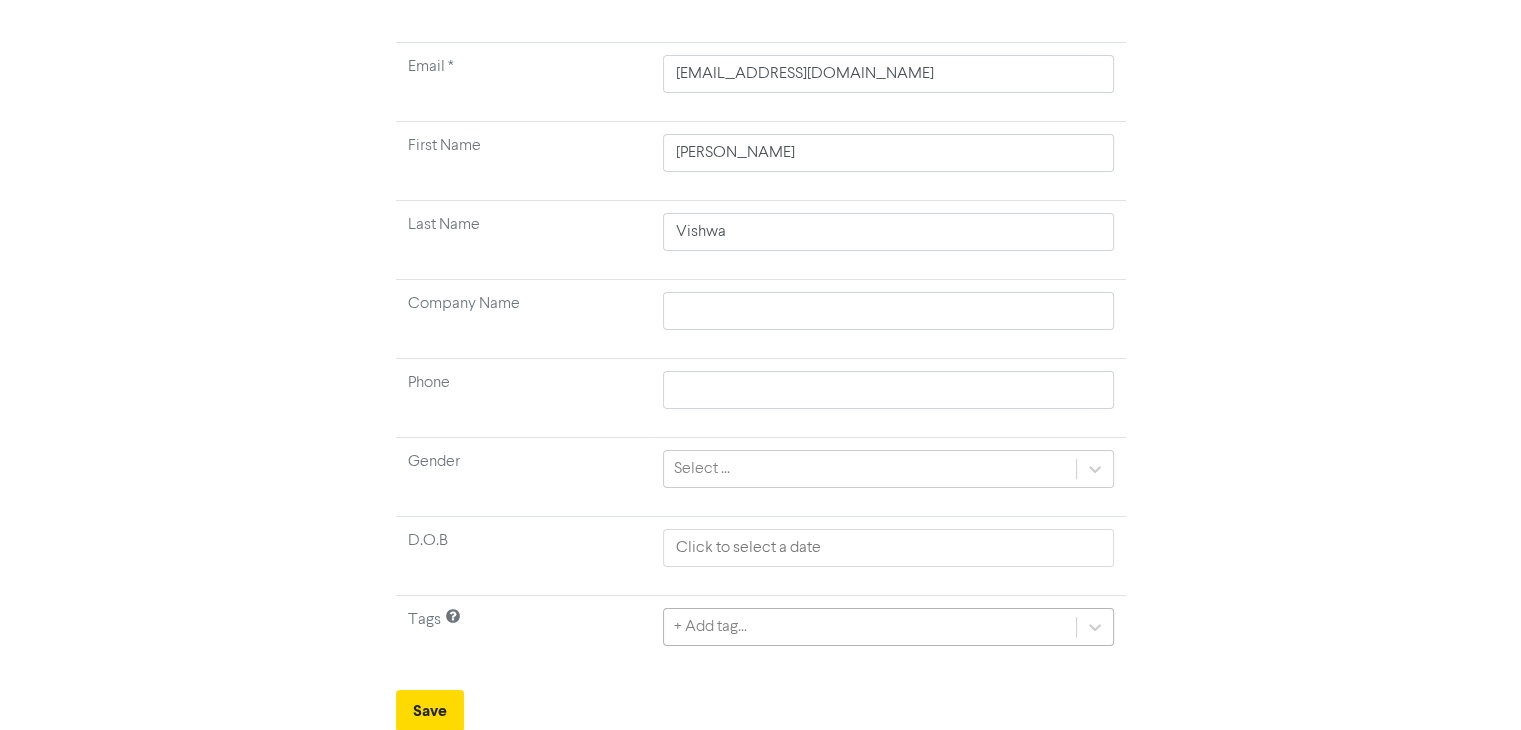 type 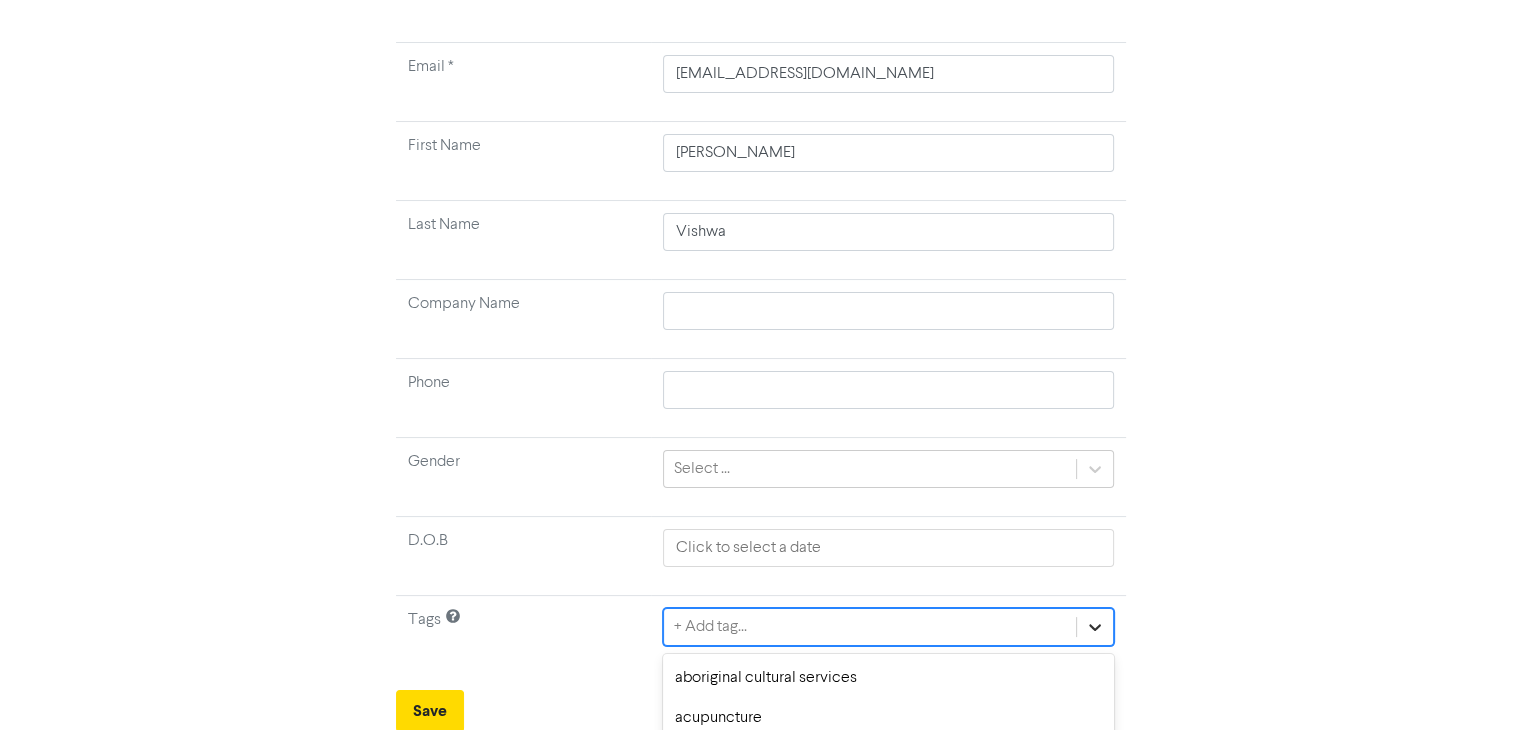 scroll, scrollTop: 378, scrollLeft: 0, axis: vertical 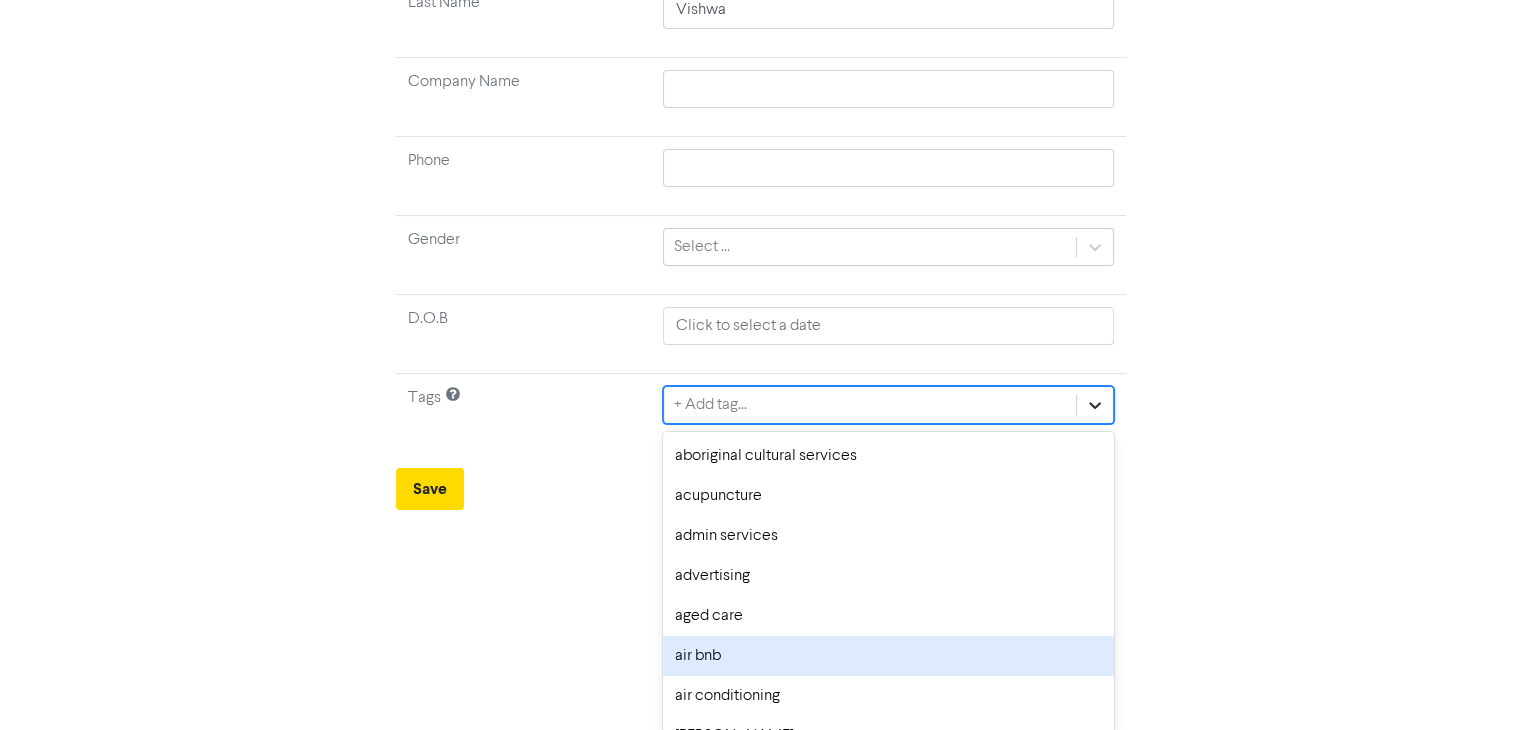 click on "option air bnb focused, 6 of 282. 282 results available. Use Up and Down to choose options, press Backspace to select the currently focused option, press Escape to exit the menu, press Tab to select the option and exit the menu. + Add tag... aboriginal cultural services acupuncture admin services advertising aged care air bnb air conditioning alex allied health apps architecture art asbestos removal baby products [PERSON_NAME] beauty ben bitcoin bksuper blockchain bookkeeper bookkeeping bookkeeping-bankstmts bridal brittny building design business administration business consulting/management business development cafe [PERSON_NAME] callum&peri candle store caravan park carpentry chef chemical retailing childcare cleaning clothing coffee shop commercial building/manufacturing commercial property commisions with amcal/business ebook compressor hire/repair computer service construction consulting conveyancing service copywriting cosmetic injectables cosmetic retailing counselling courses credit repair agent it" 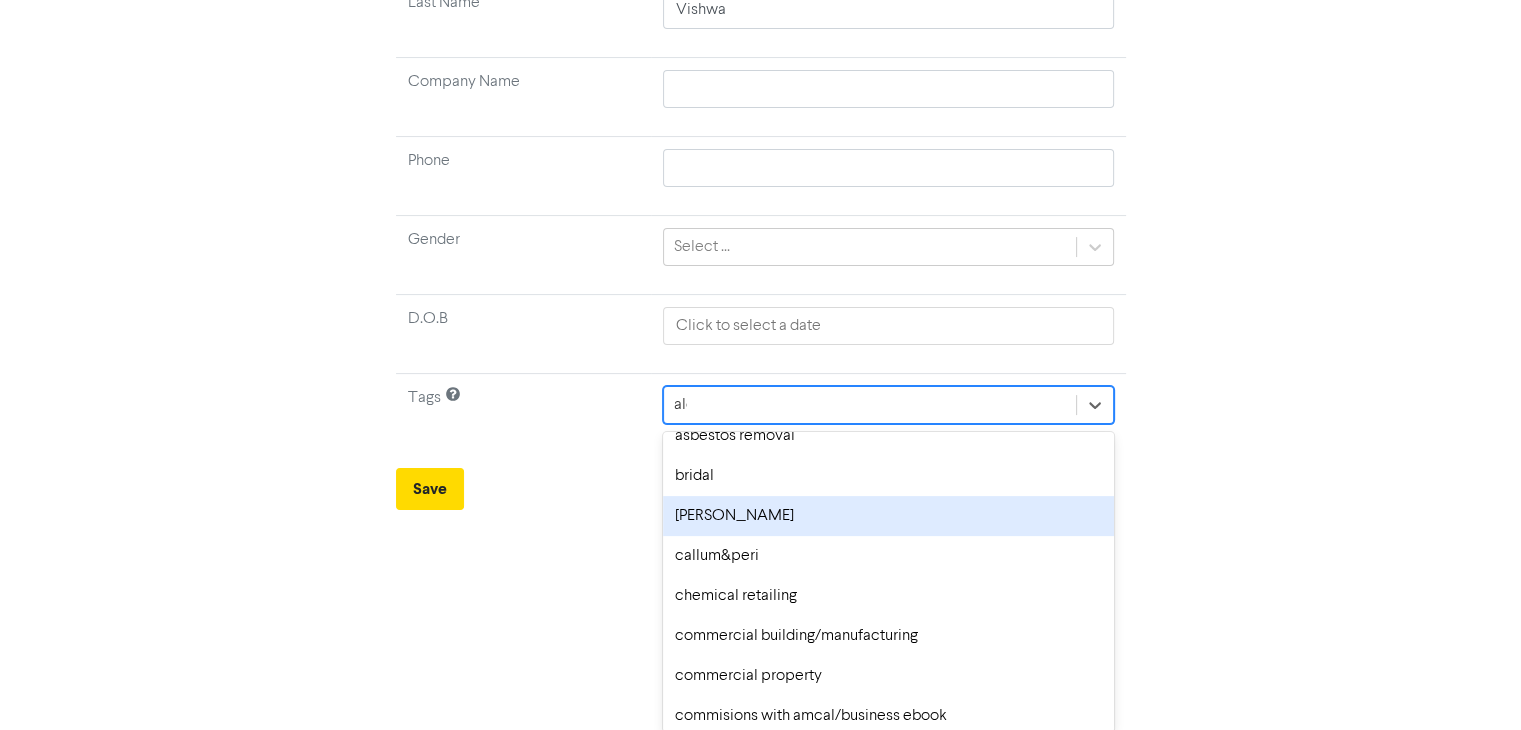 scroll, scrollTop: 0, scrollLeft: 0, axis: both 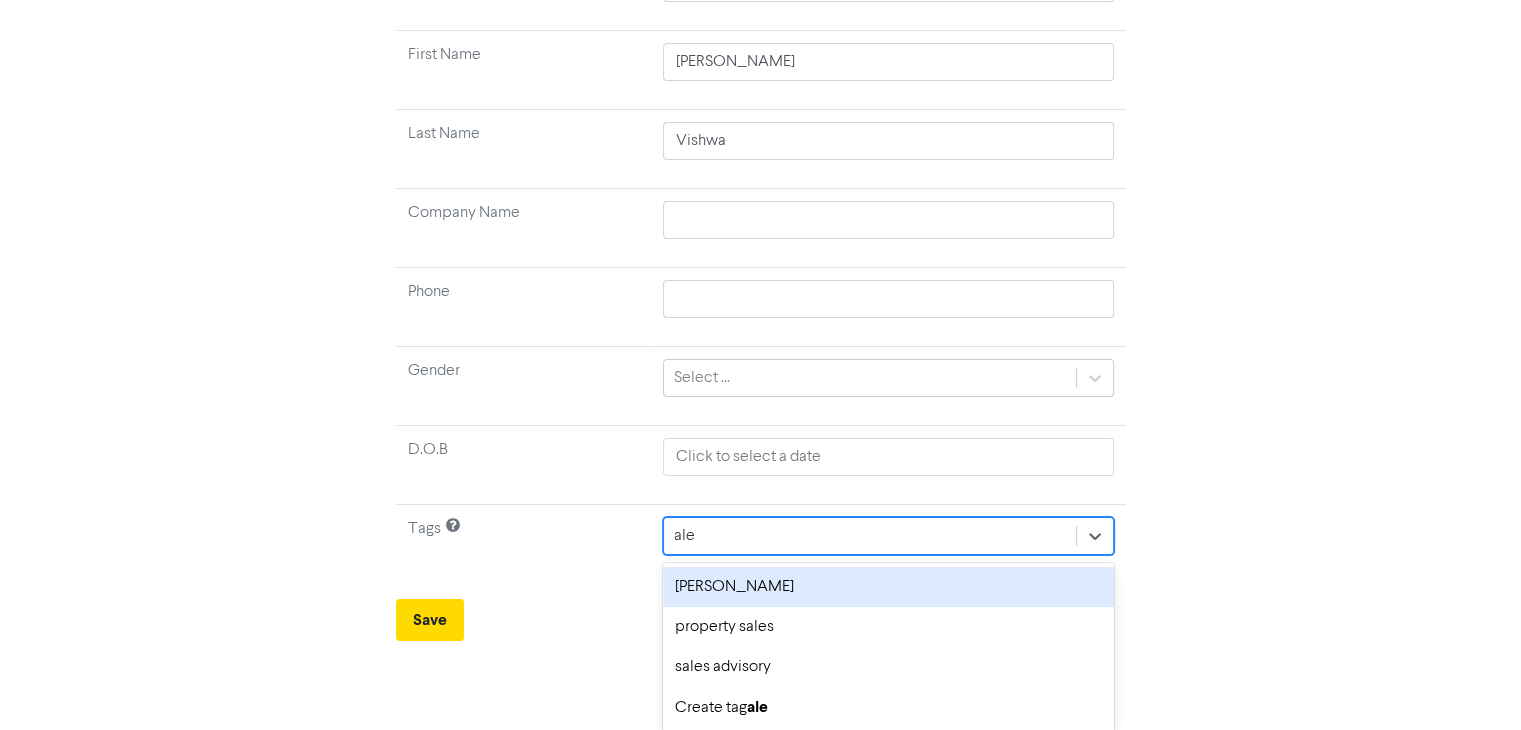 type on "[PERSON_NAME]" 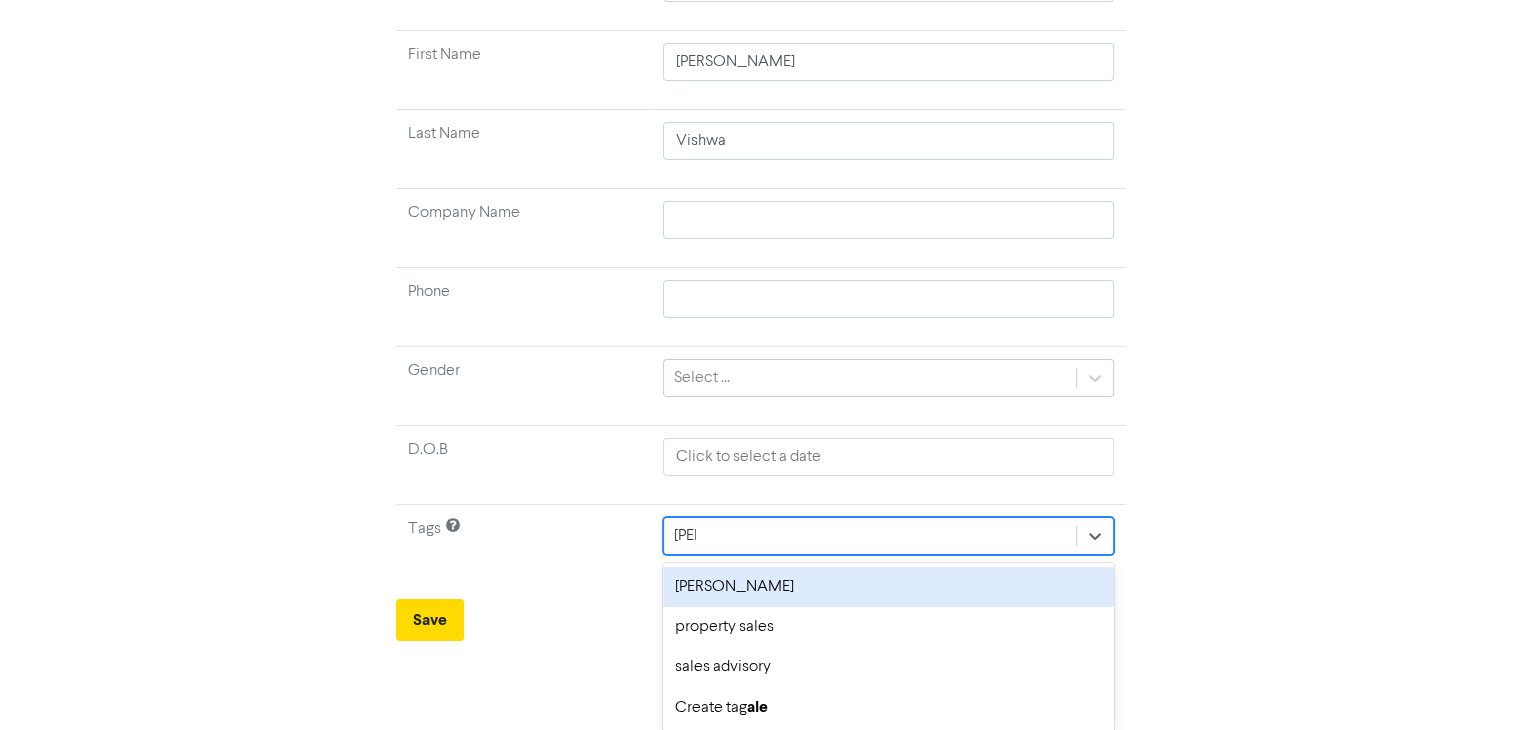 scroll, scrollTop: 156, scrollLeft: 0, axis: vertical 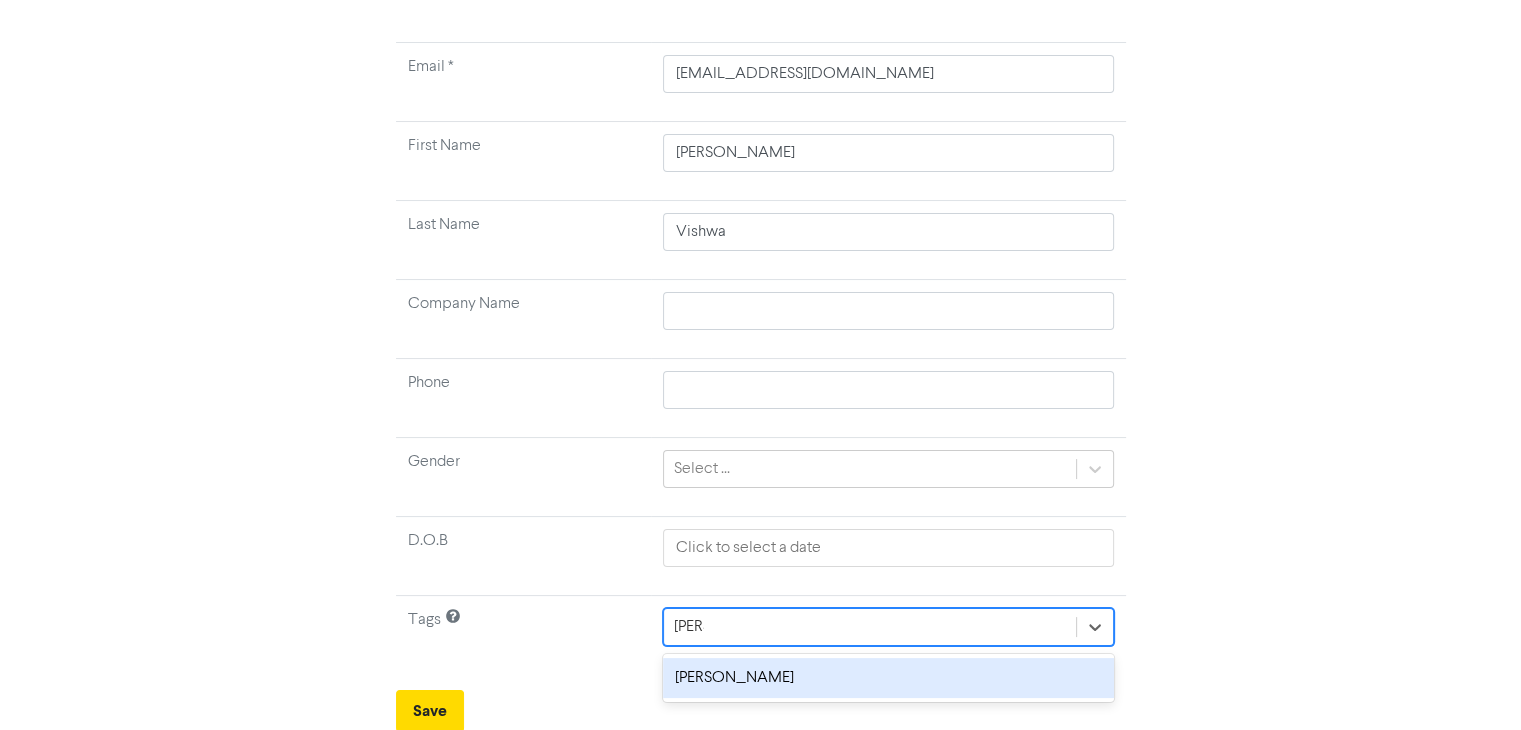 click on "[PERSON_NAME]" at bounding box center [888, 678] 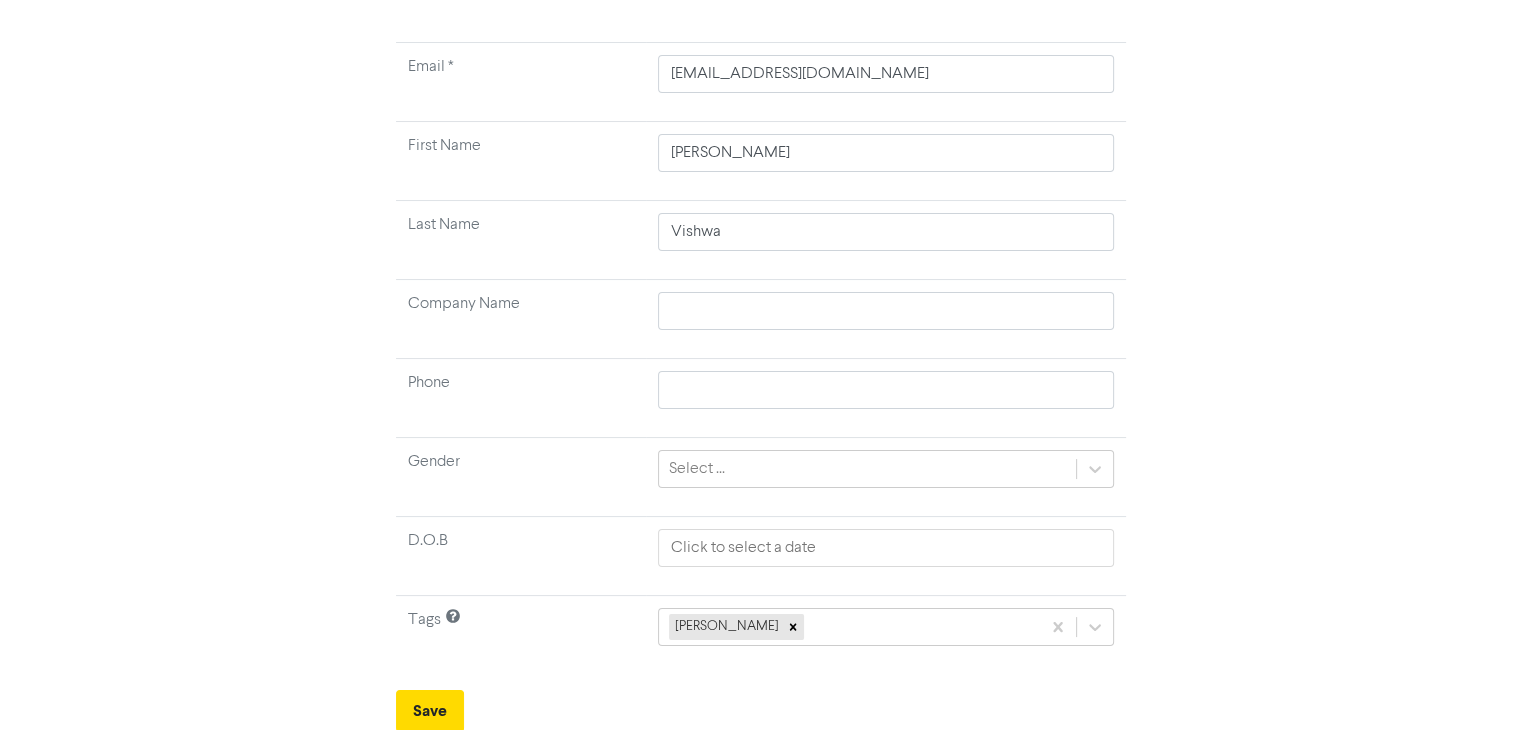 type 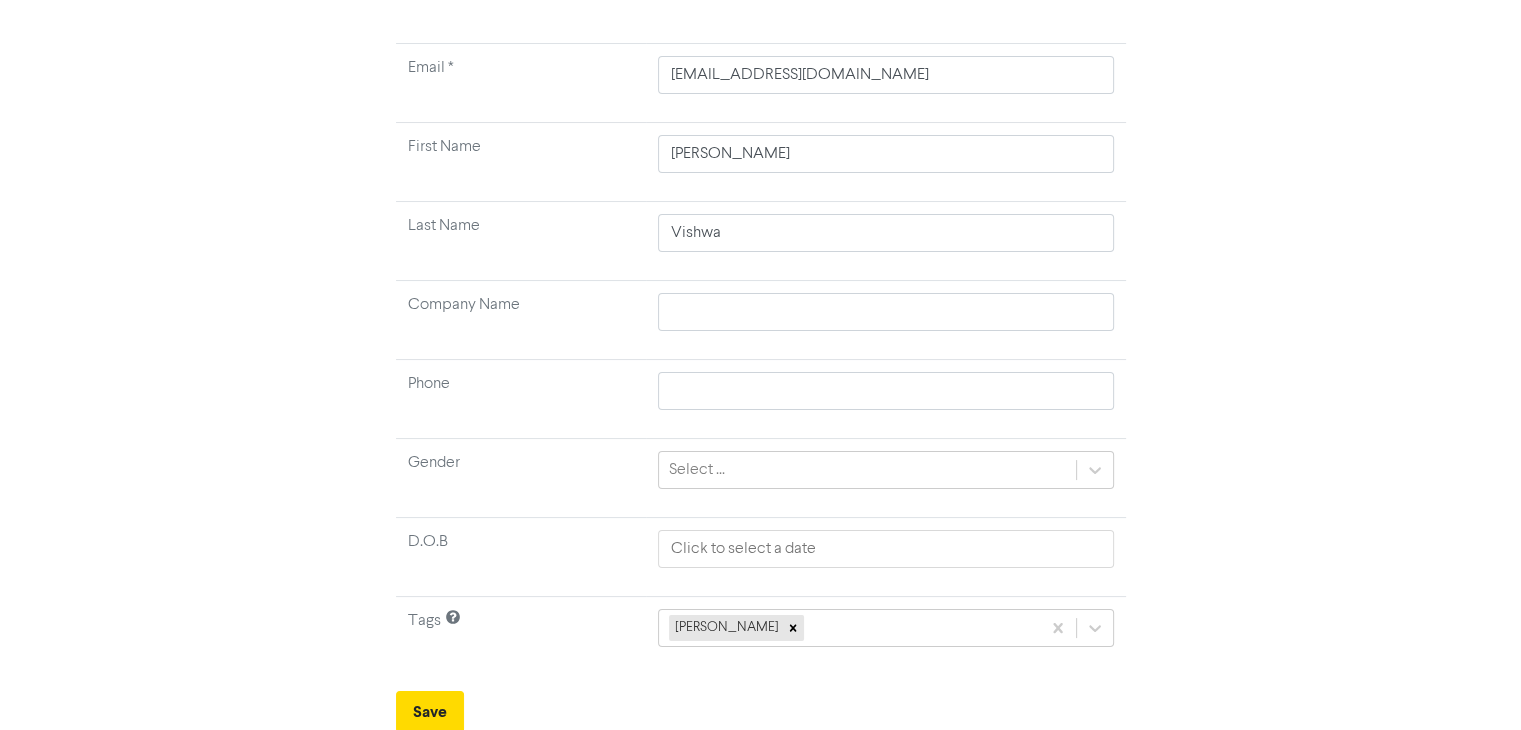 scroll, scrollTop: 156, scrollLeft: 0, axis: vertical 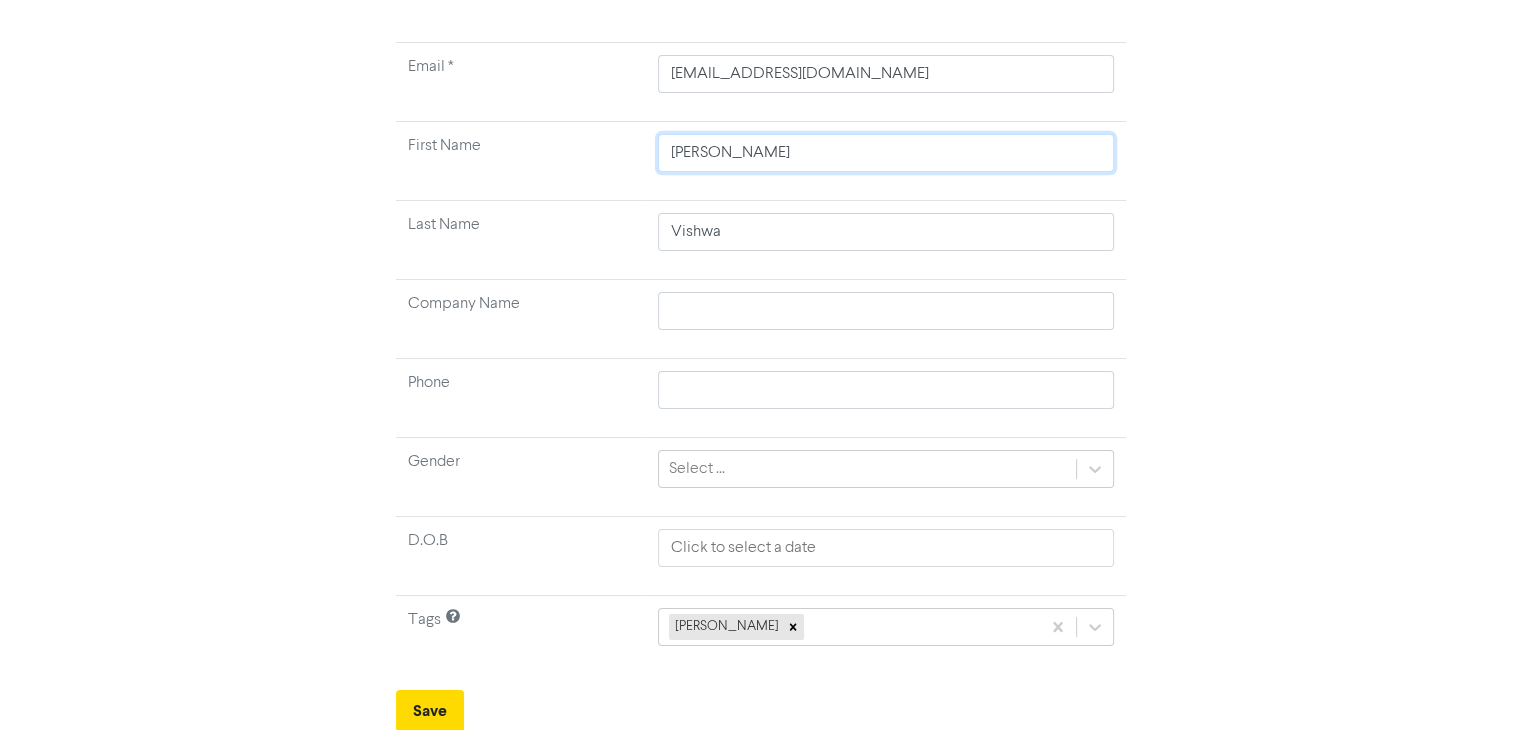 click on "[PERSON_NAME]" 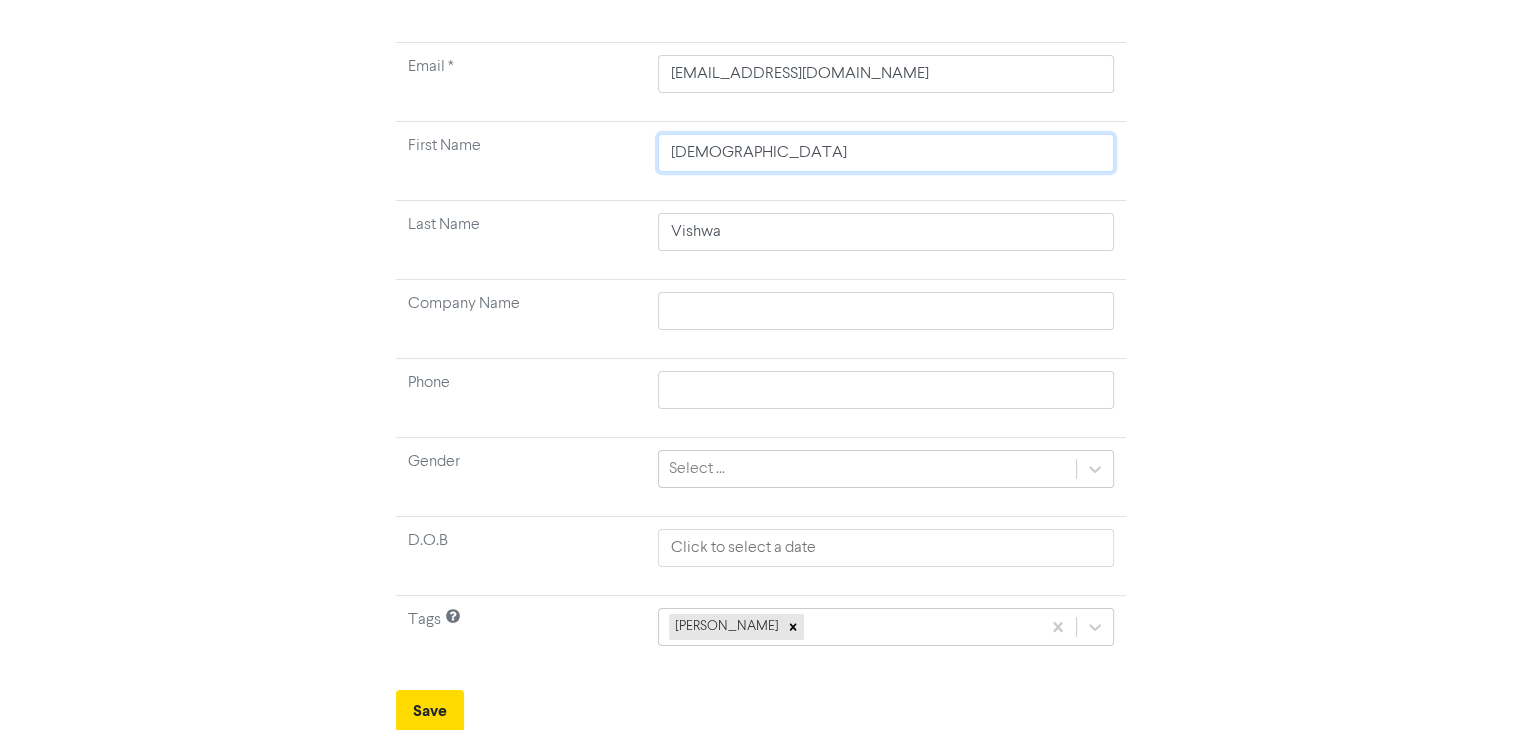 type on "Christo" 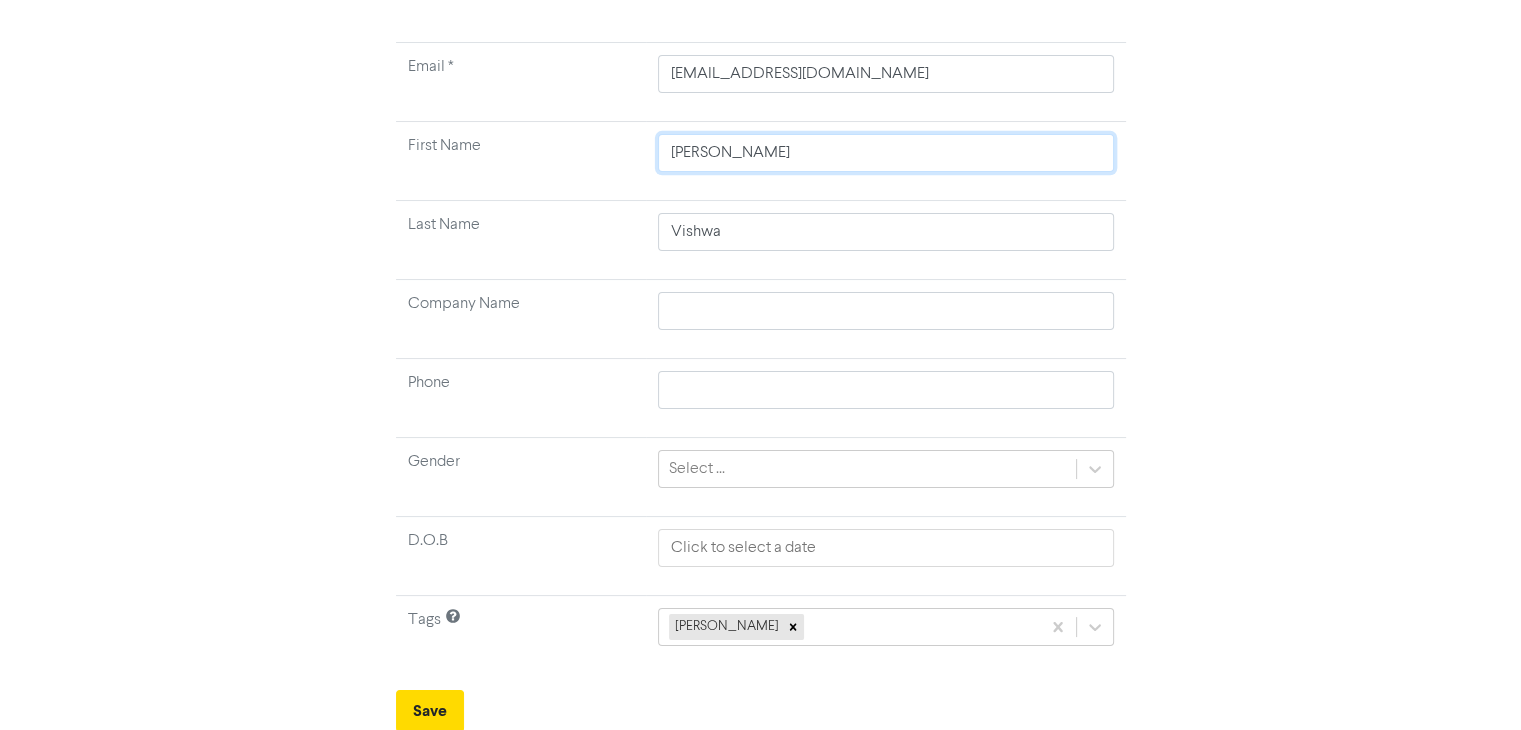type on "Chri" 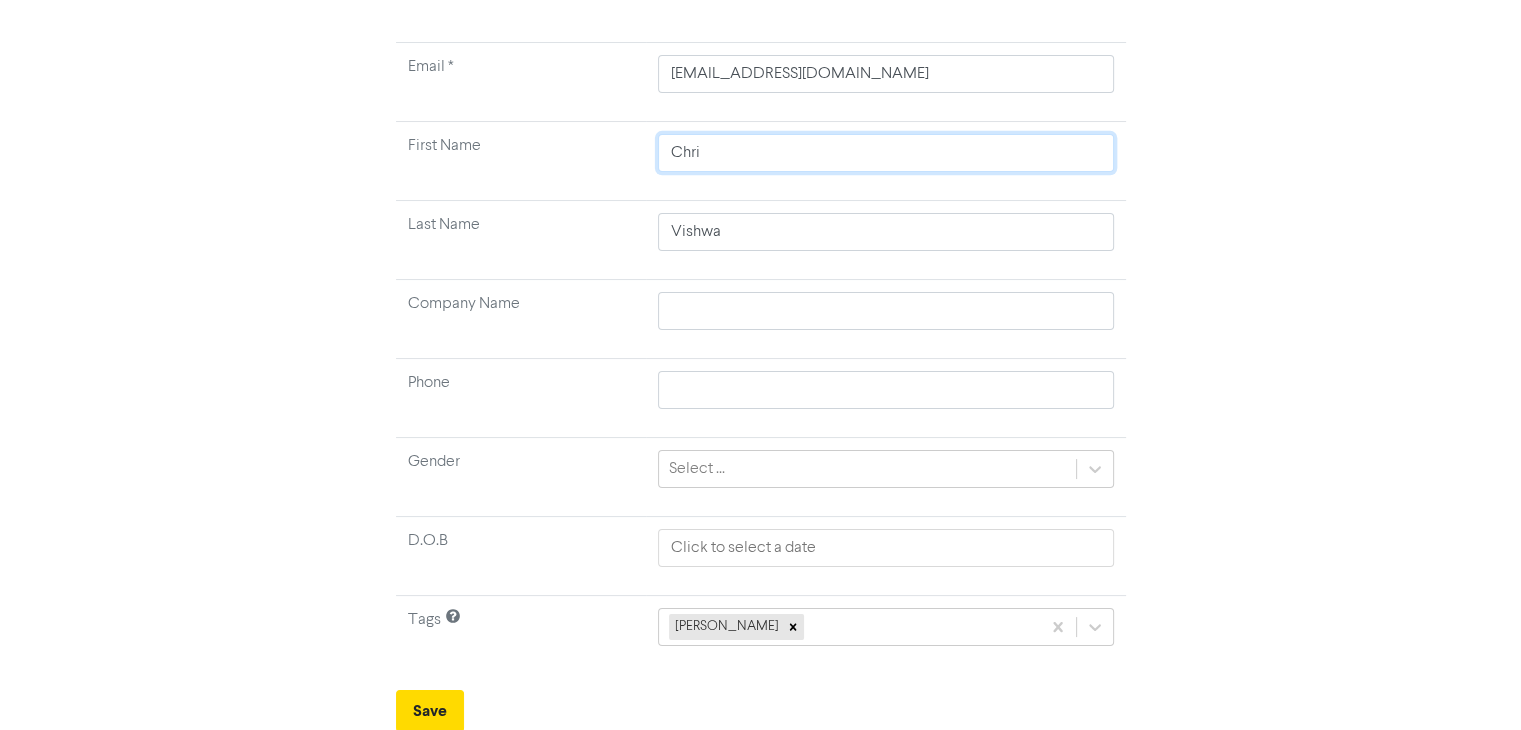 type on "Chr" 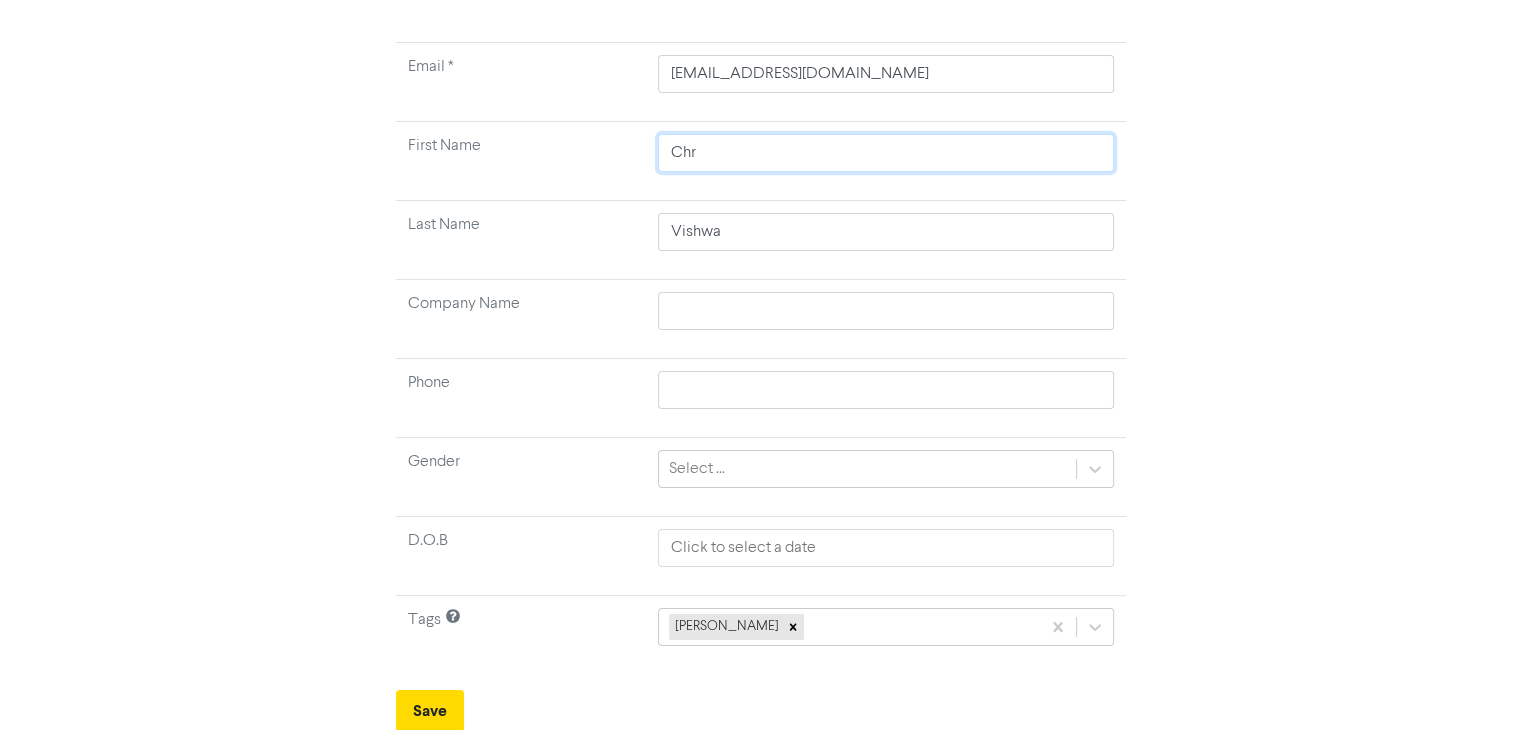type on "Ch" 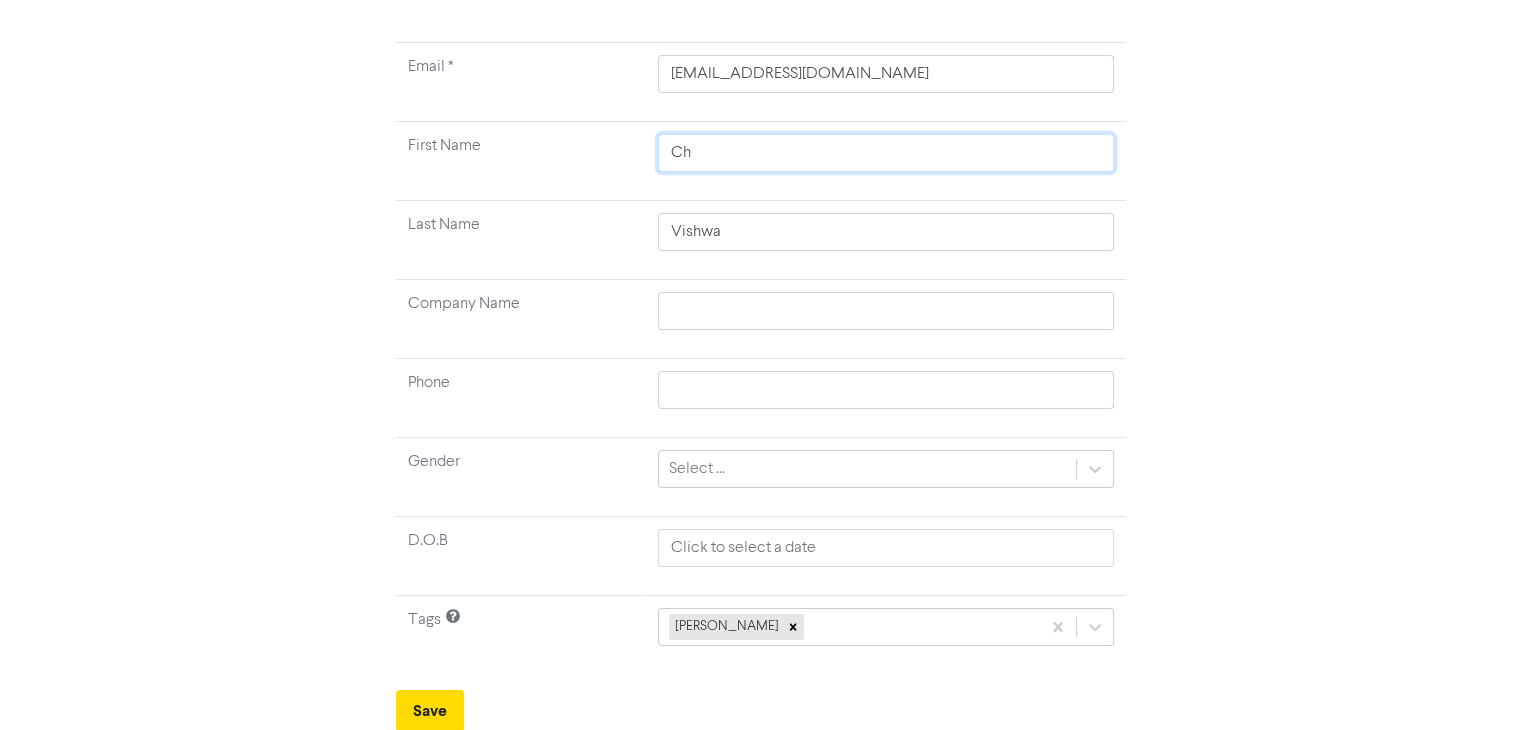 type on "C" 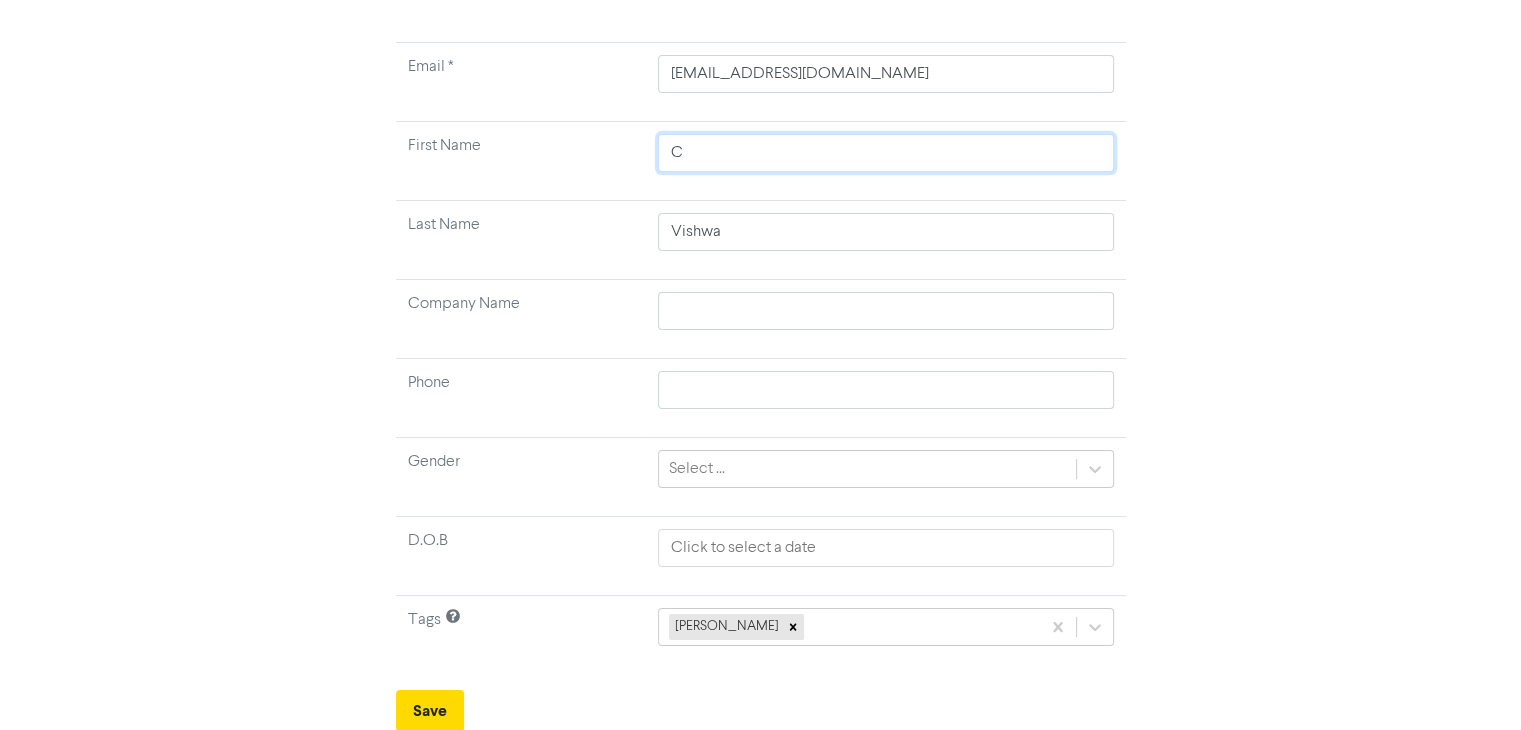 type 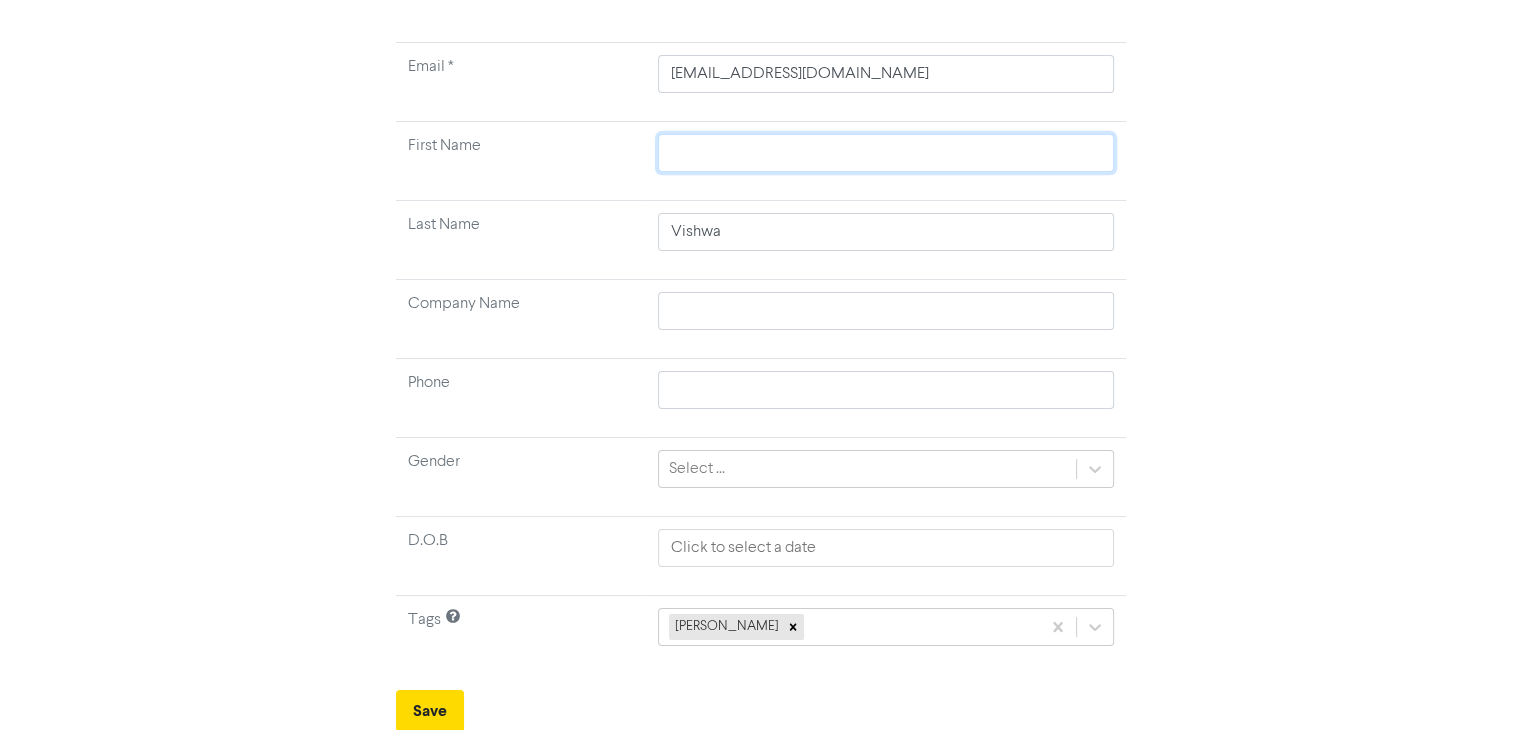 paste on "[PERSON_NAME] [PERSON_NAME] [PERSON_NAME]" 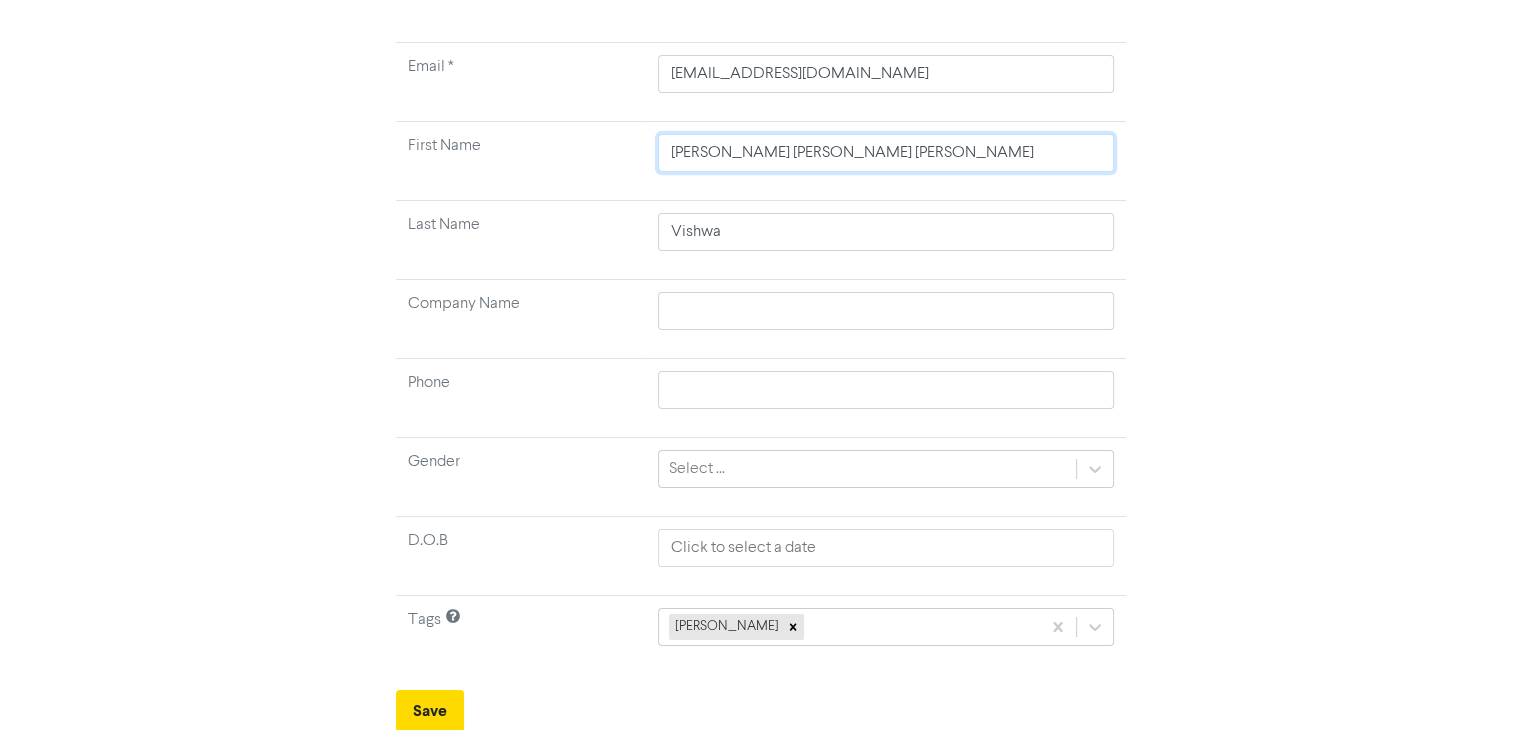 type on "[PERSON_NAME] [PERSON_NAME] [PERSON_NAME]" 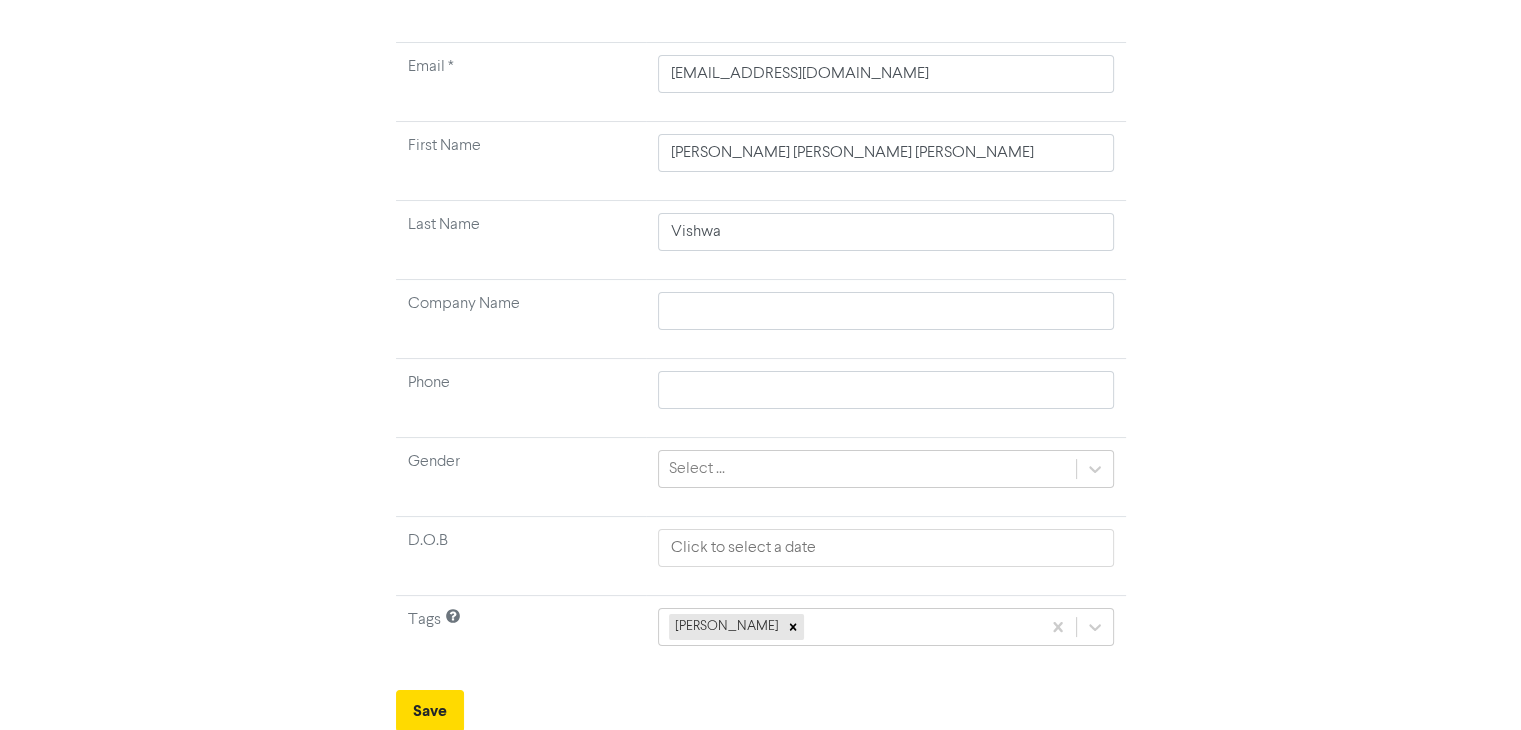 type 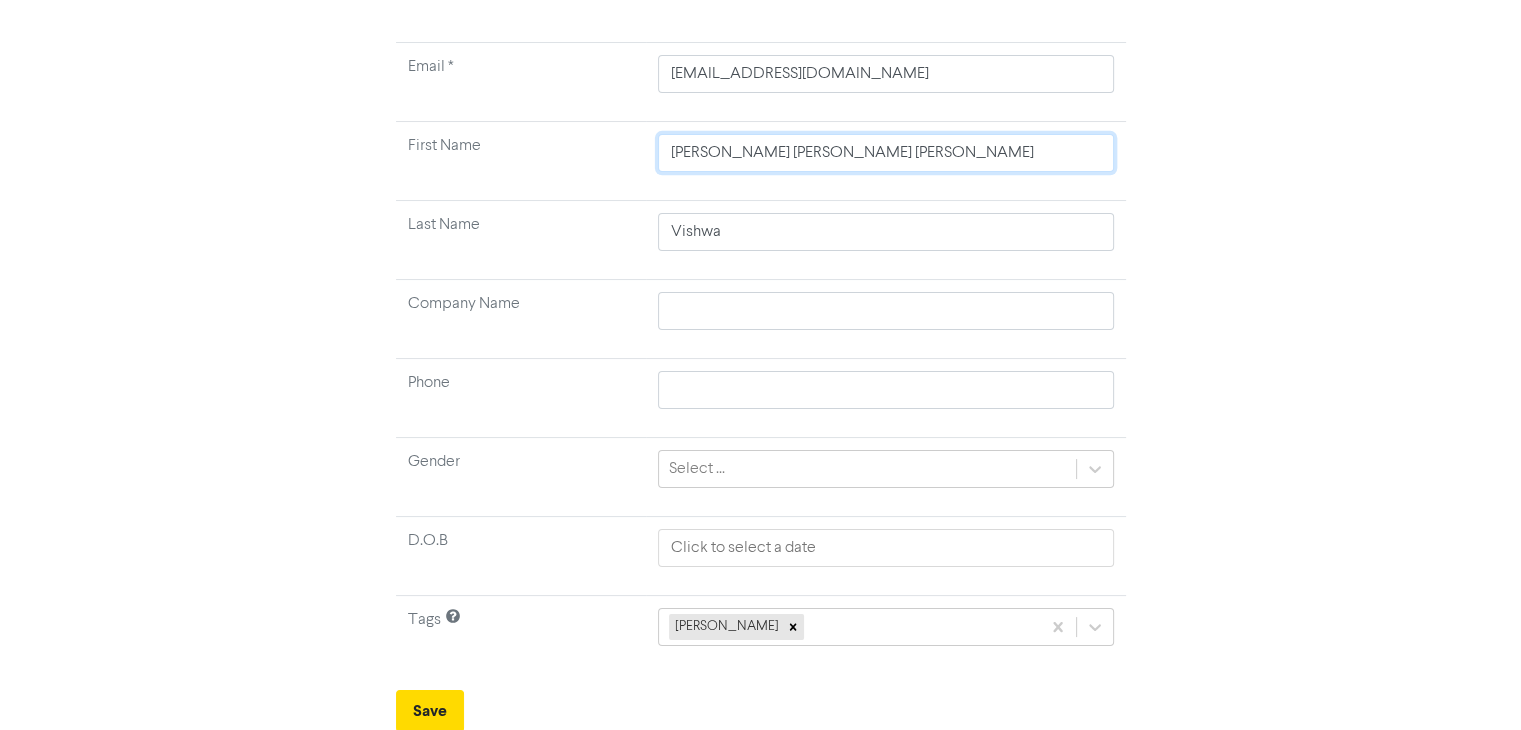 drag, startPoint x: 899, startPoint y: 154, endPoint x: 971, endPoint y: 159, distance: 72.1734 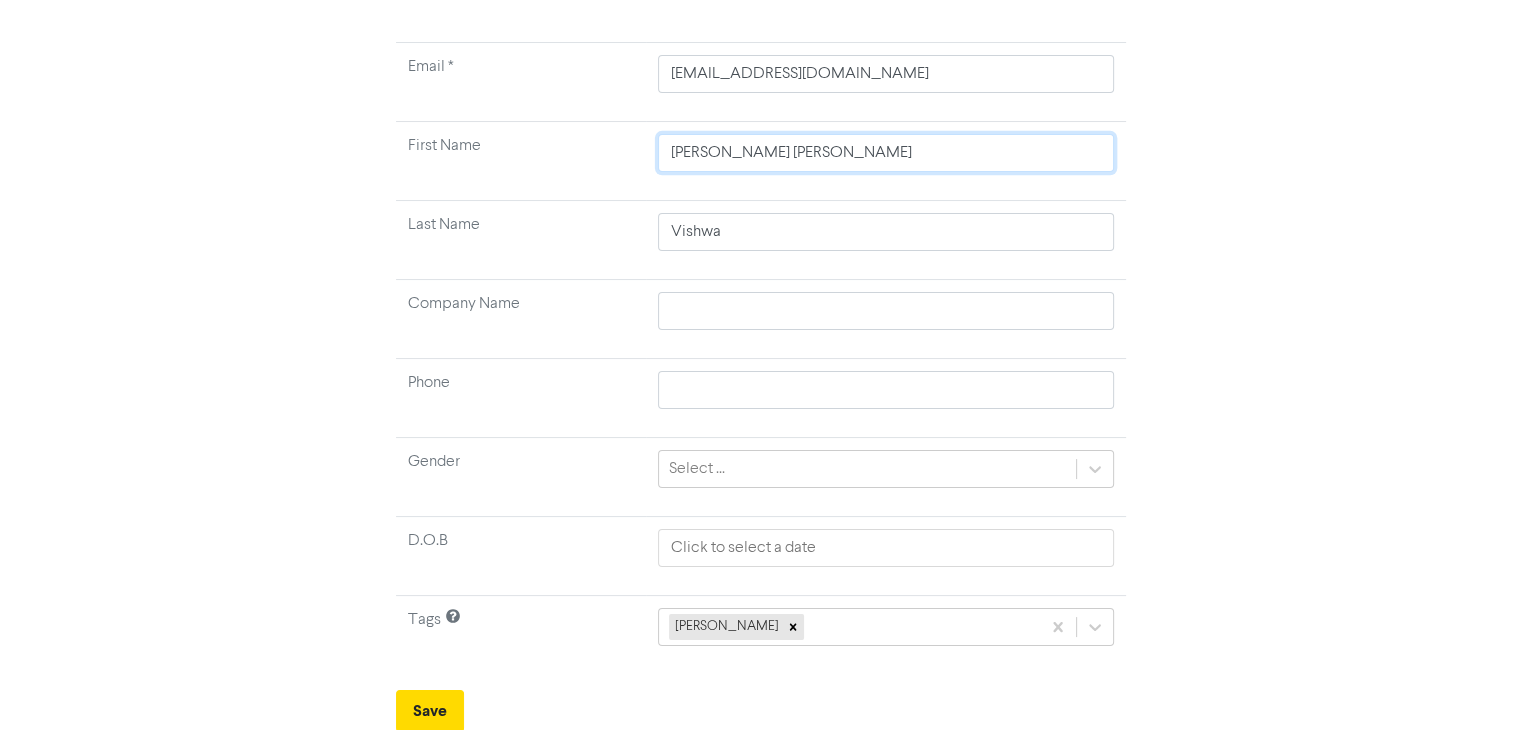 drag, startPoint x: 760, startPoint y: 159, endPoint x: 911, endPoint y: 165, distance: 151.11916 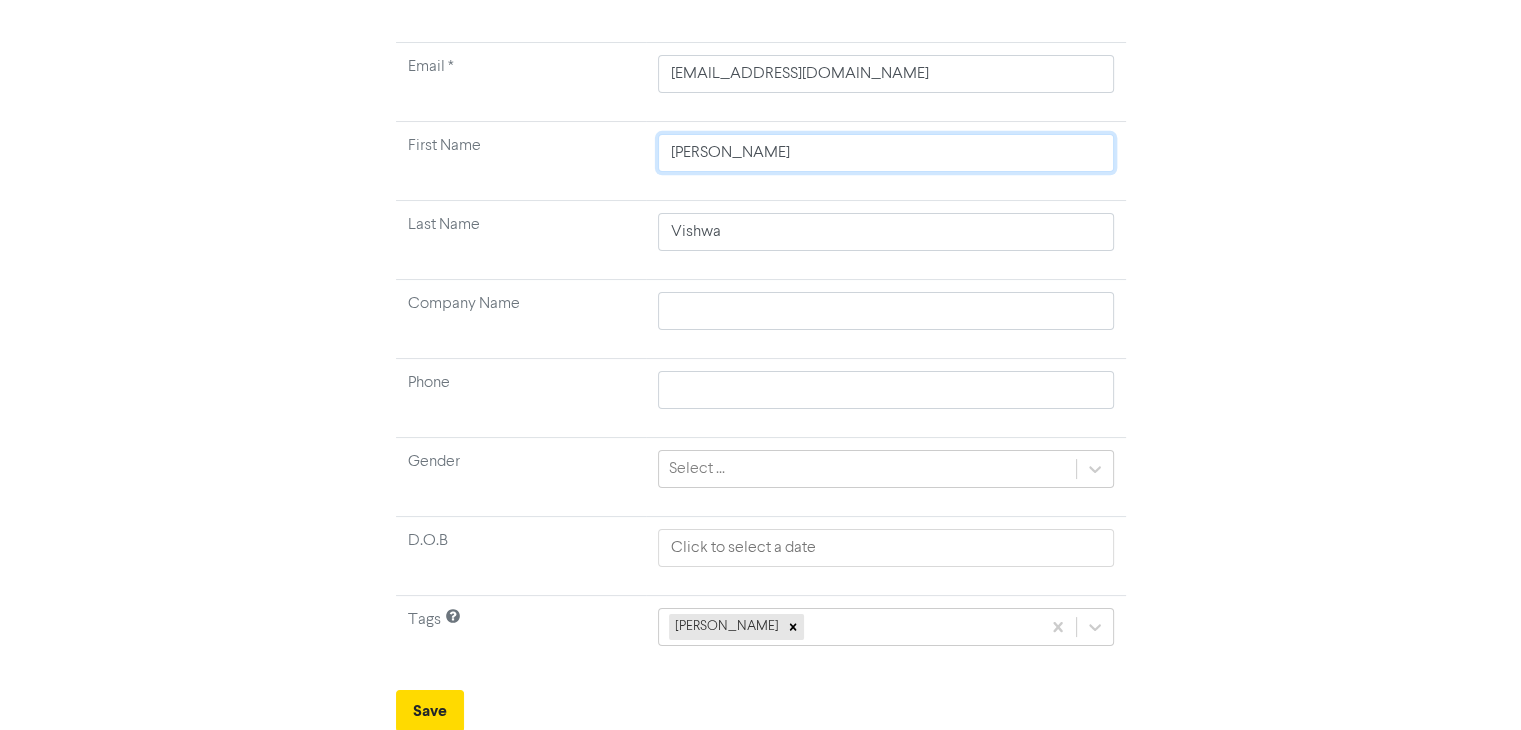 type on "[PERSON_NAME]" 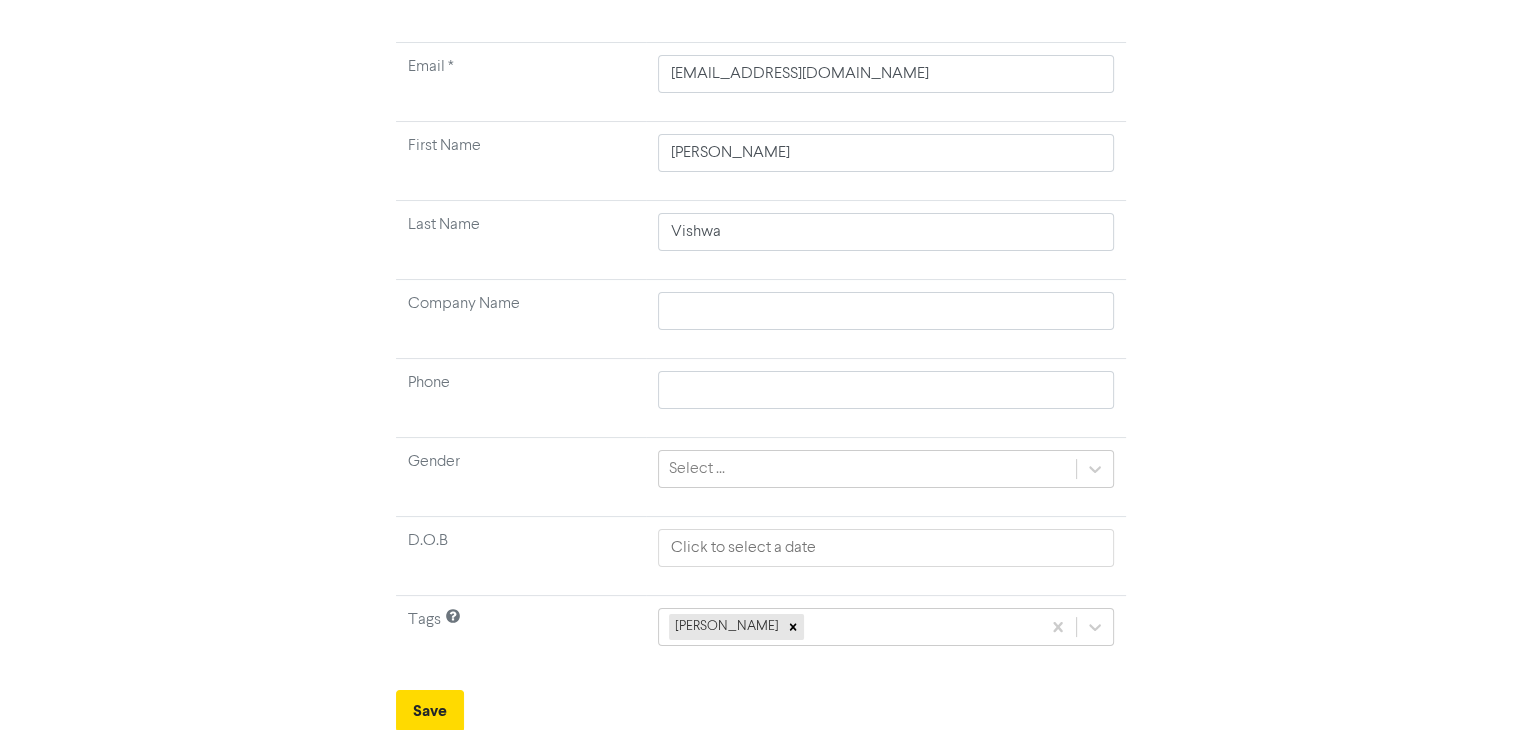 click on "Create New Contact Email * [EMAIL_ADDRESS][PERSON_NAME][DOMAIN_NAME] First Name [PERSON_NAME] Last Name [PERSON_NAME] Company Name Phone Gender Select ... D.O.B Tags [PERSON_NAME]" at bounding box center [761, 339] 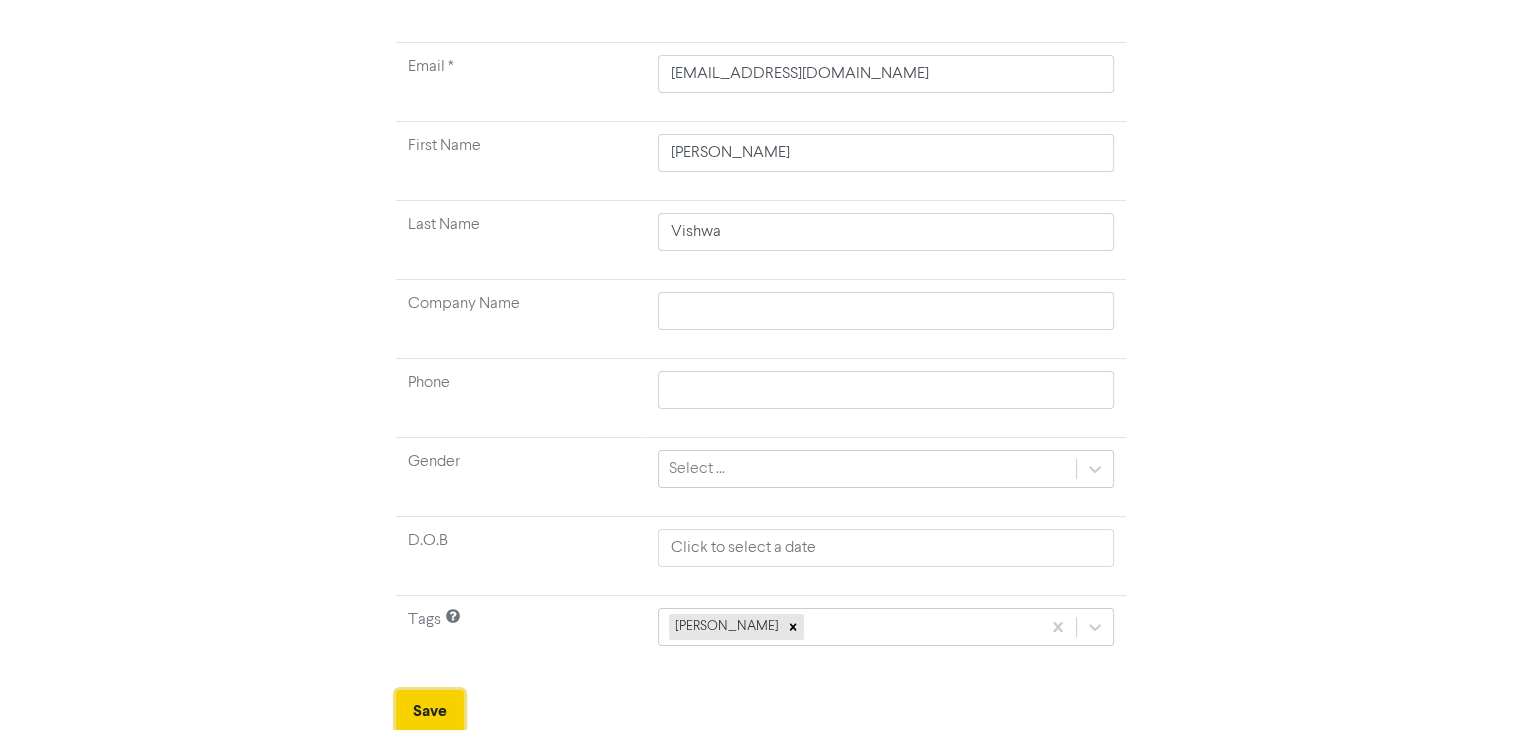 click on "Save" at bounding box center (430, 711) 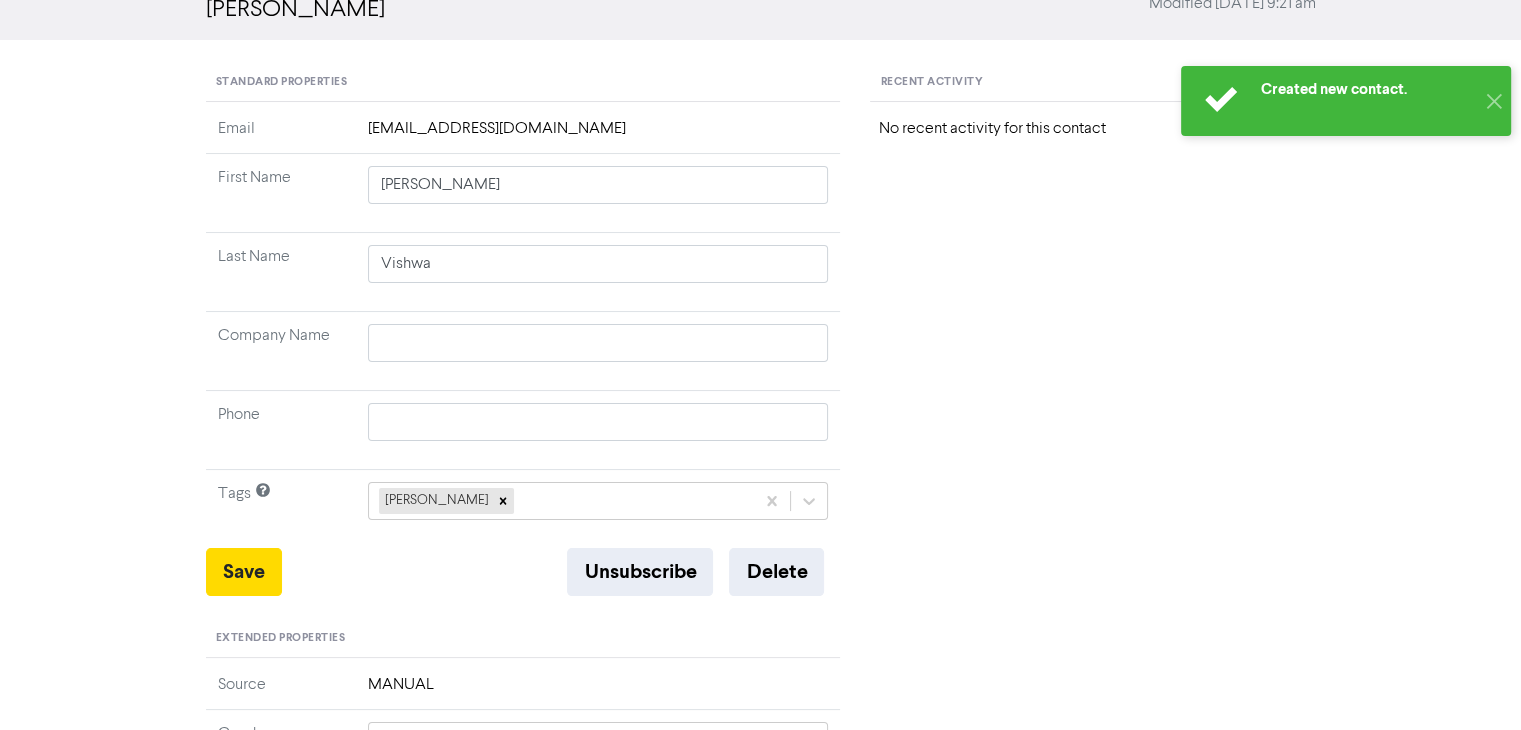 scroll, scrollTop: 0, scrollLeft: 0, axis: both 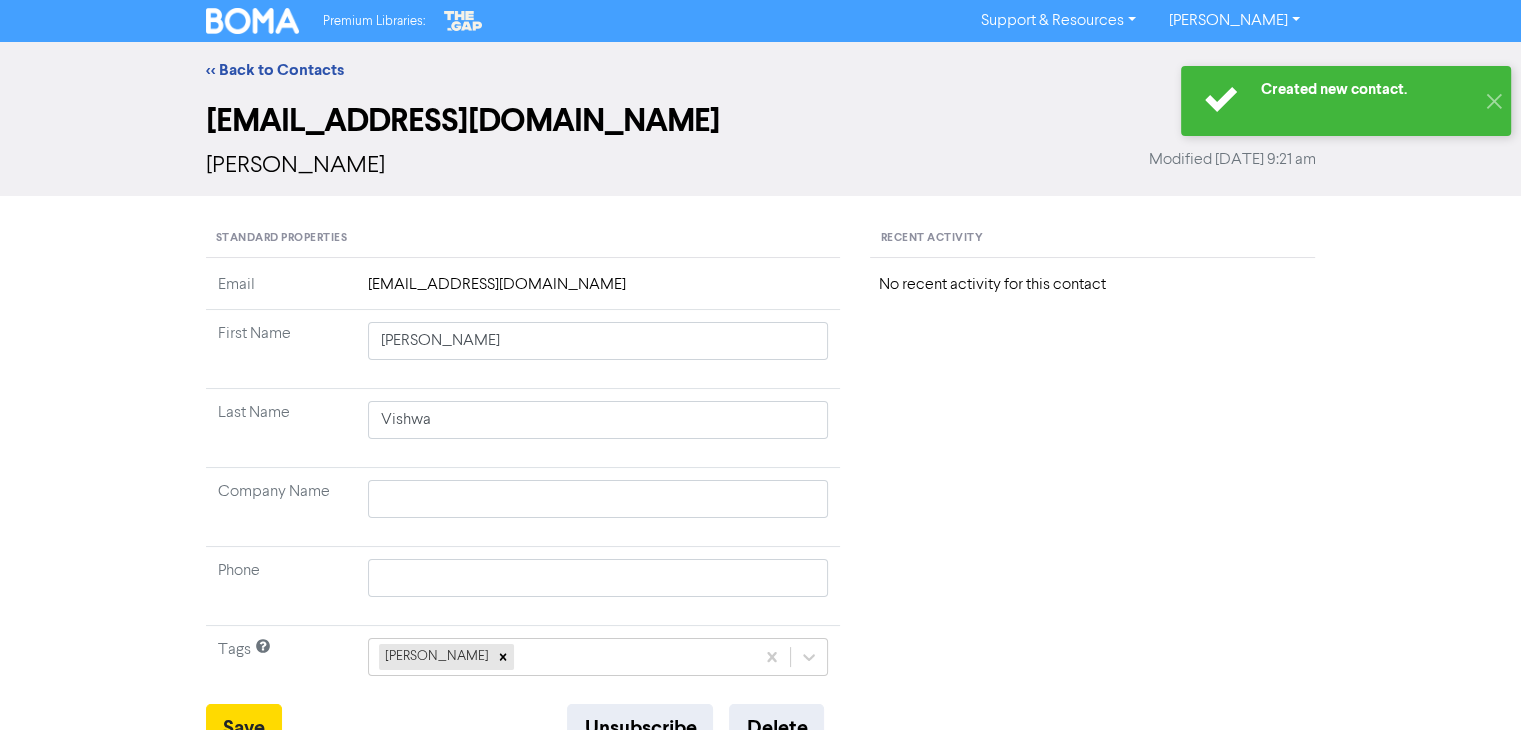 type 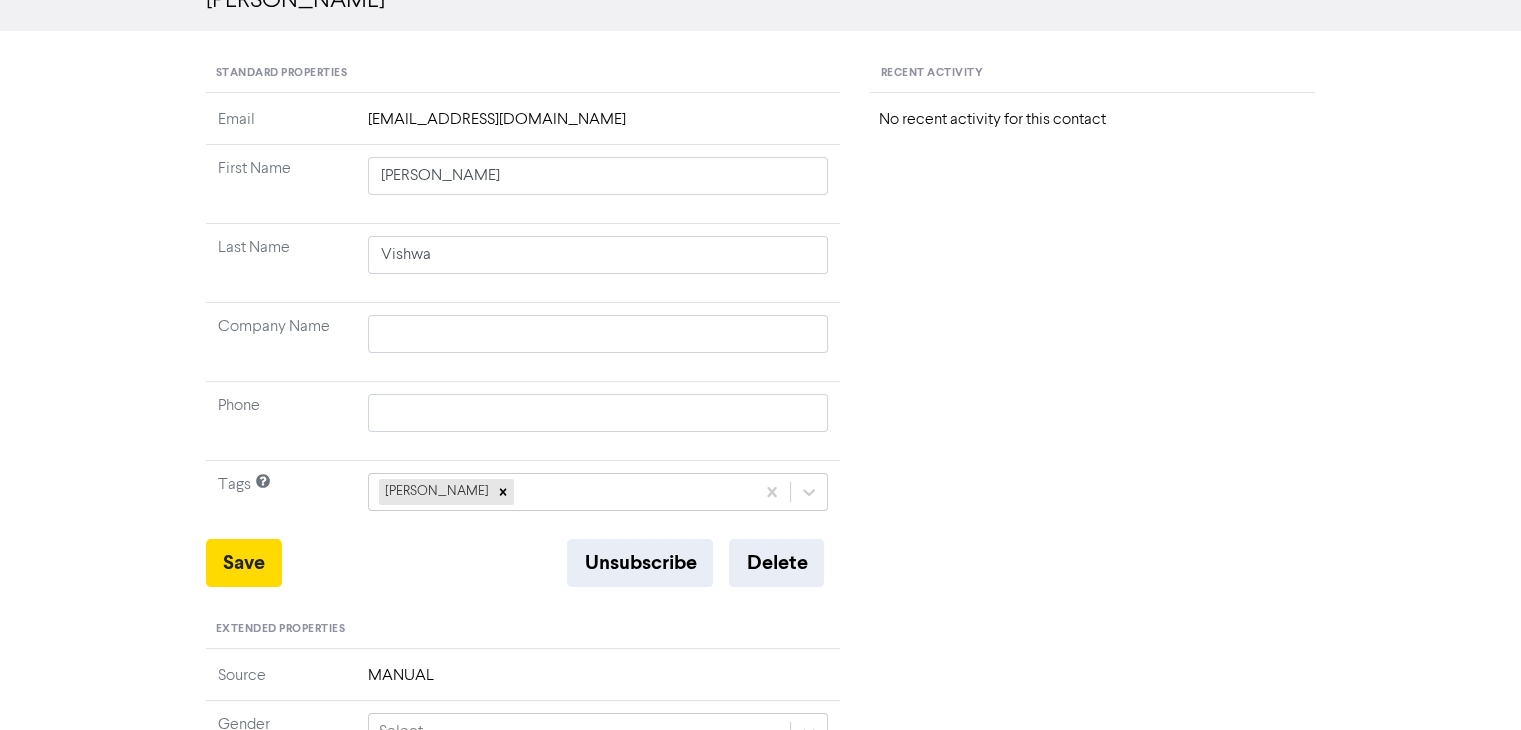 scroll, scrollTop: 200, scrollLeft: 0, axis: vertical 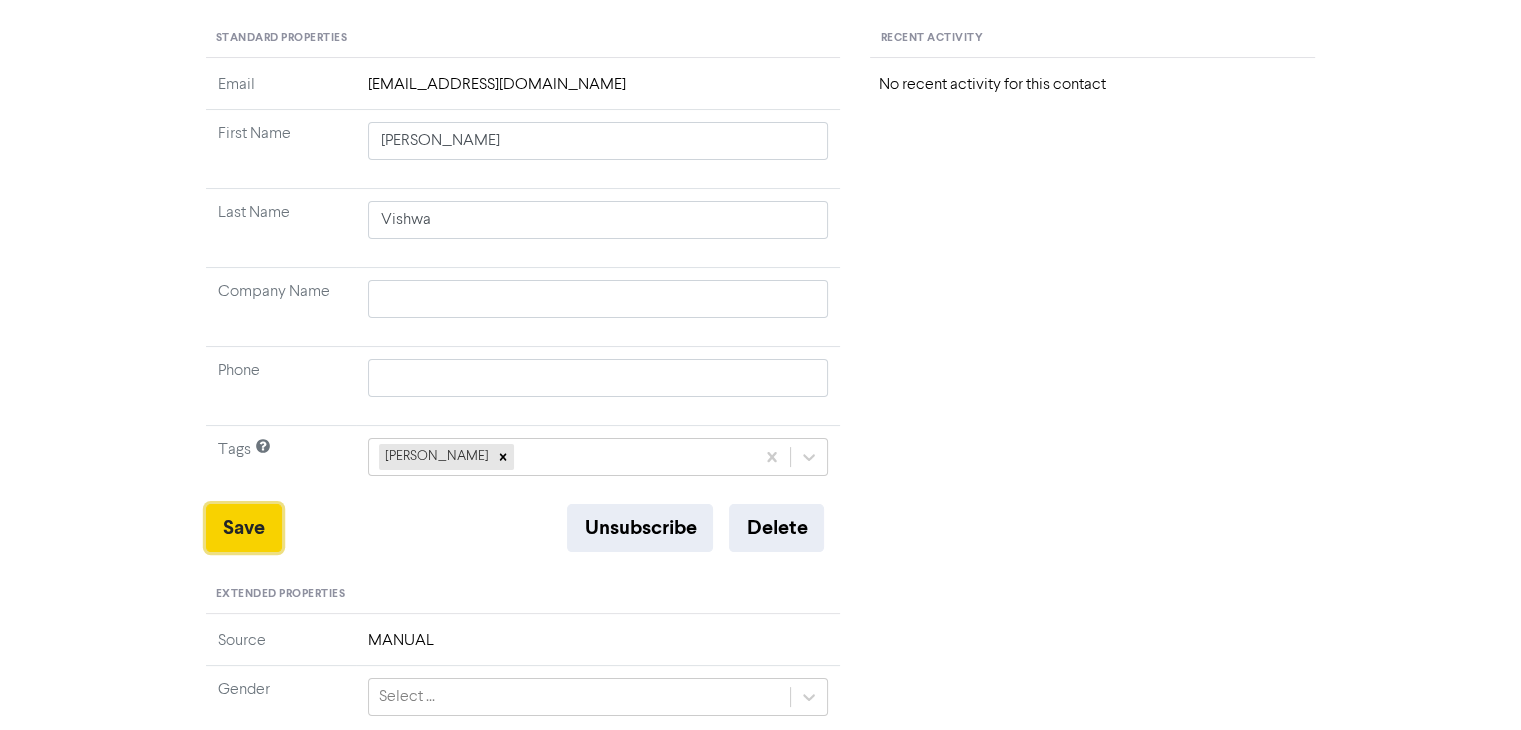 click on "Save" at bounding box center [244, 528] 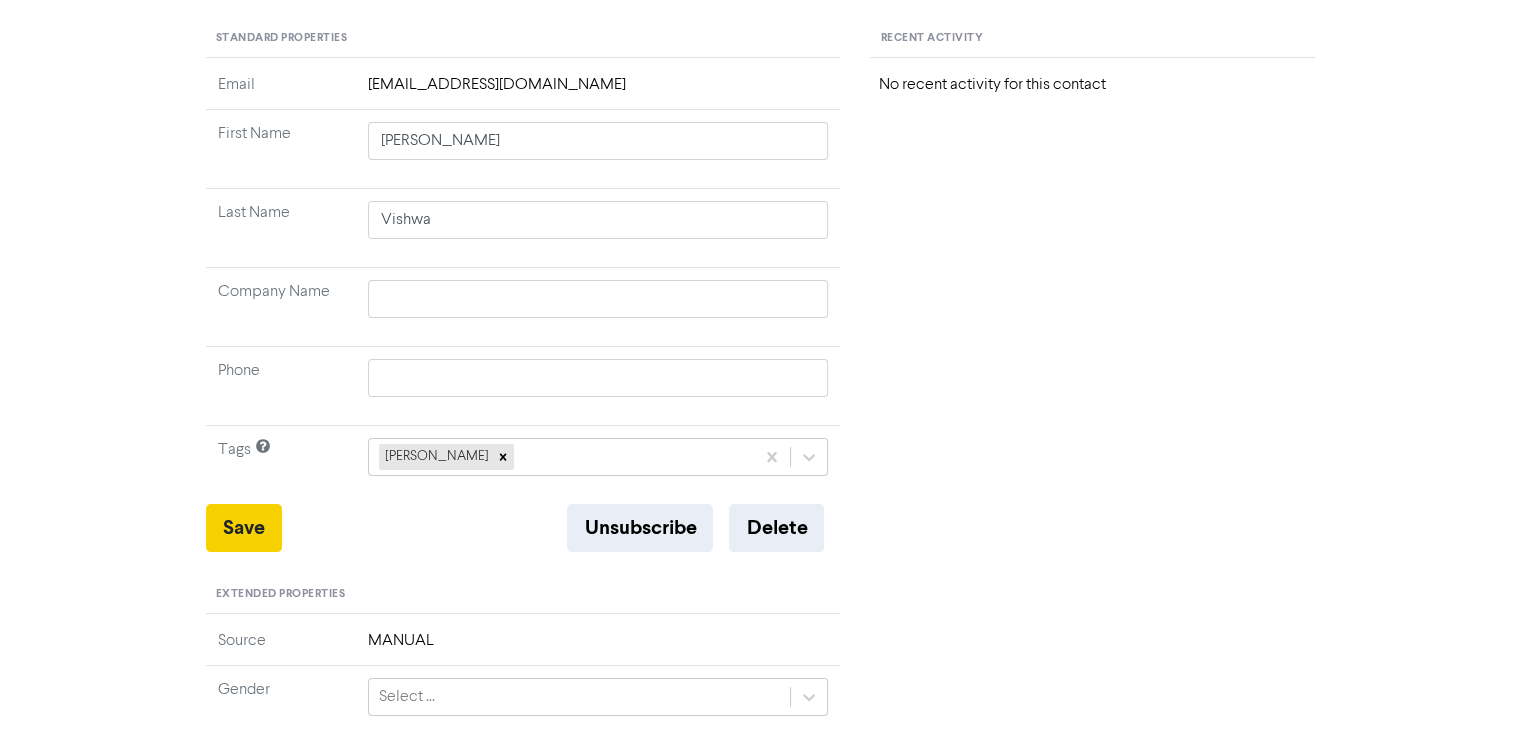 type 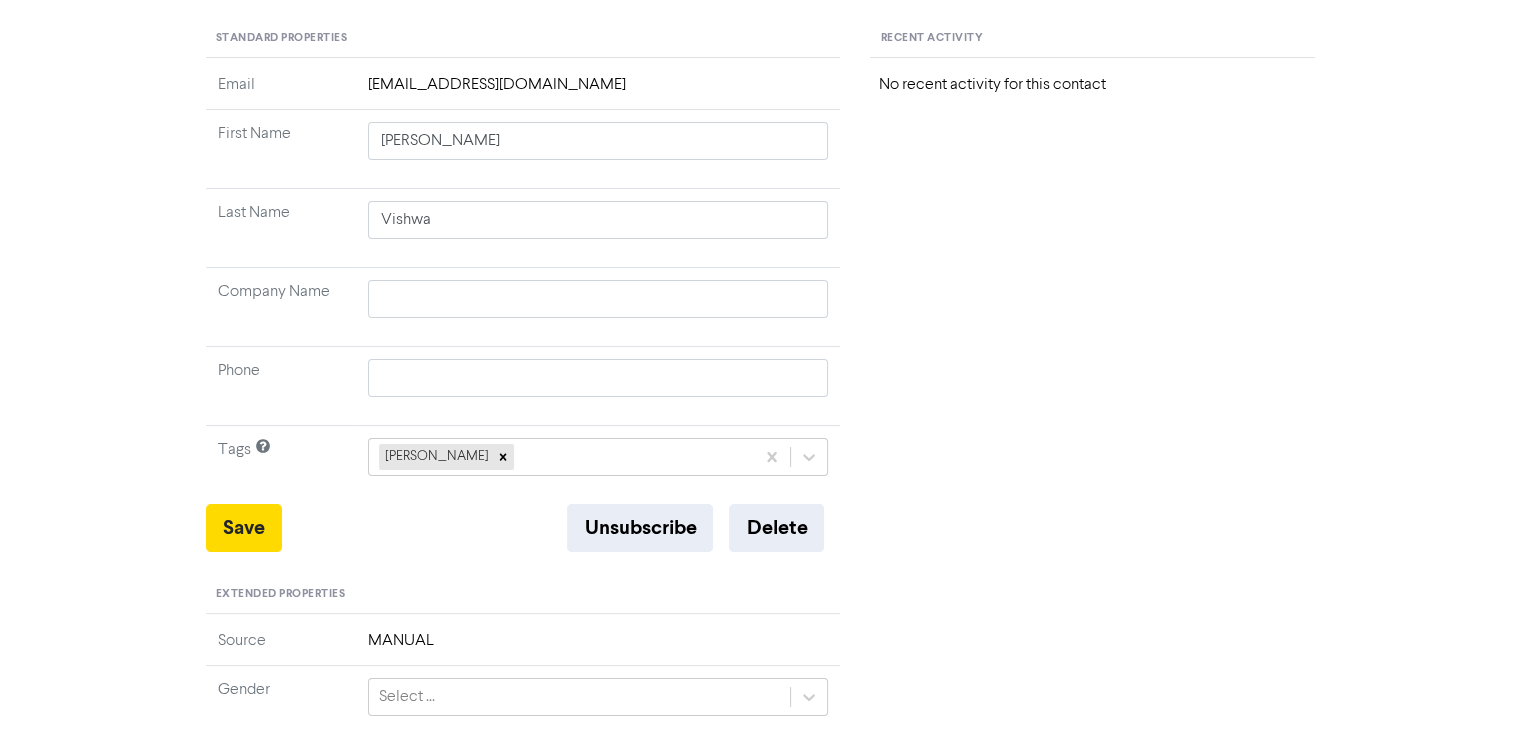 scroll, scrollTop: 100, scrollLeft: 0, axis: vertical 